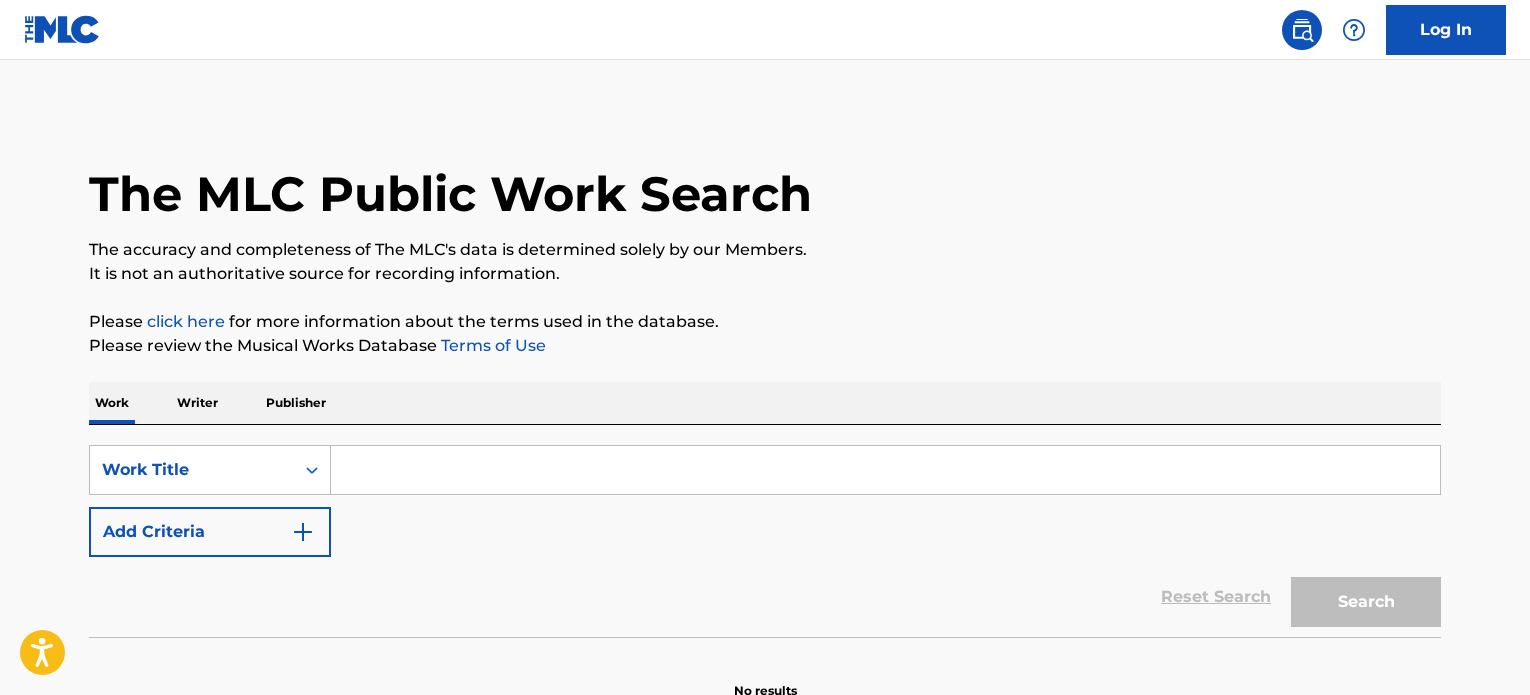 click on "[ID]" at bounding box center [765, 501] 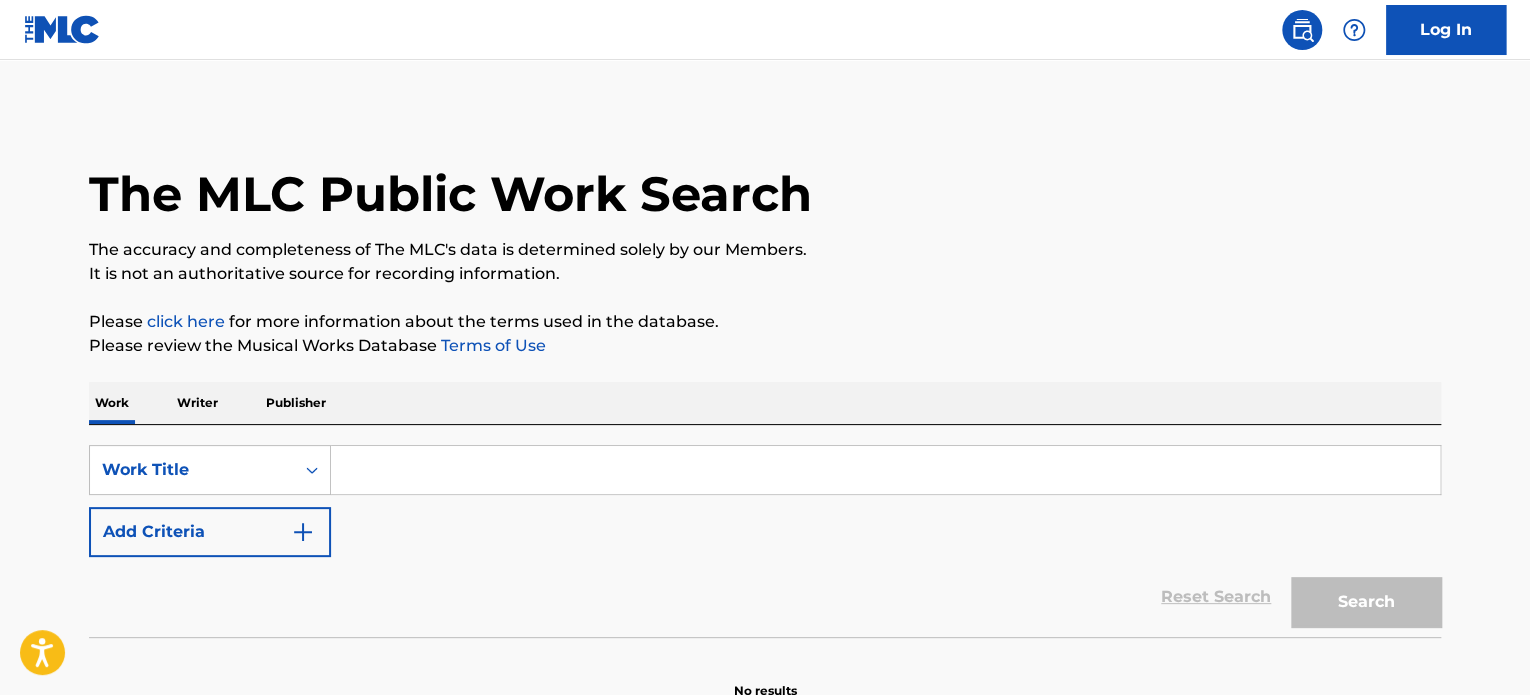 scroll, scrollTop: 0, scrollLeft: 0, axis: both 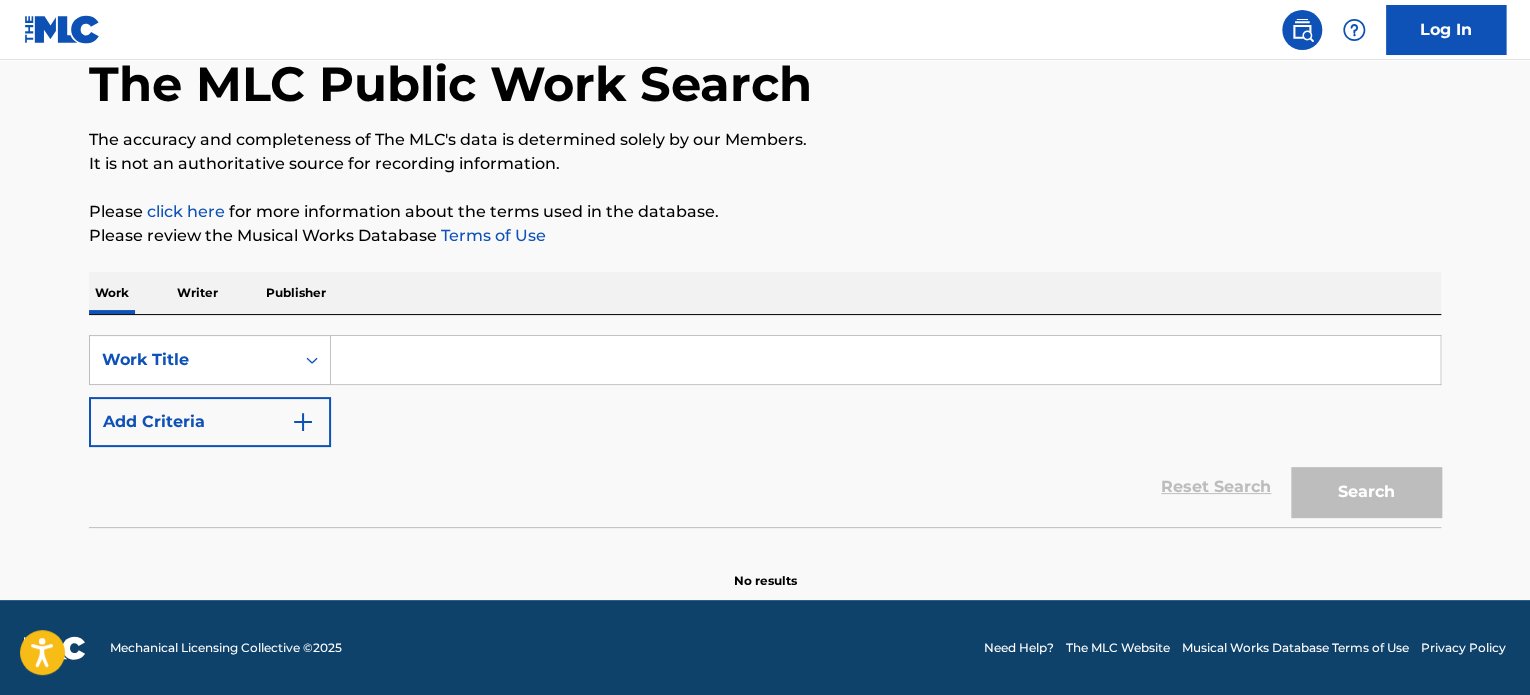 click at bounding box center (885, 360) 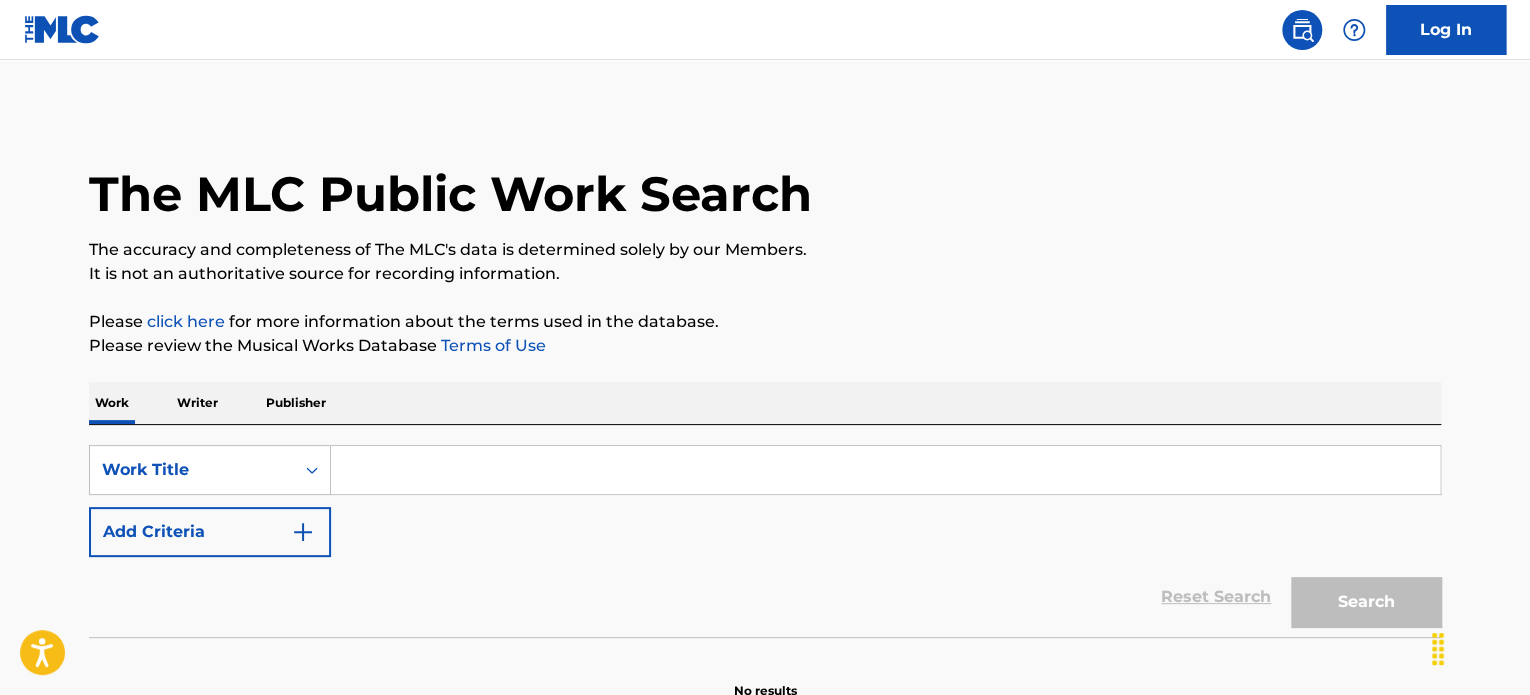 scroll, scrollTop: 110, scrollLeft: 0, axis: vertical 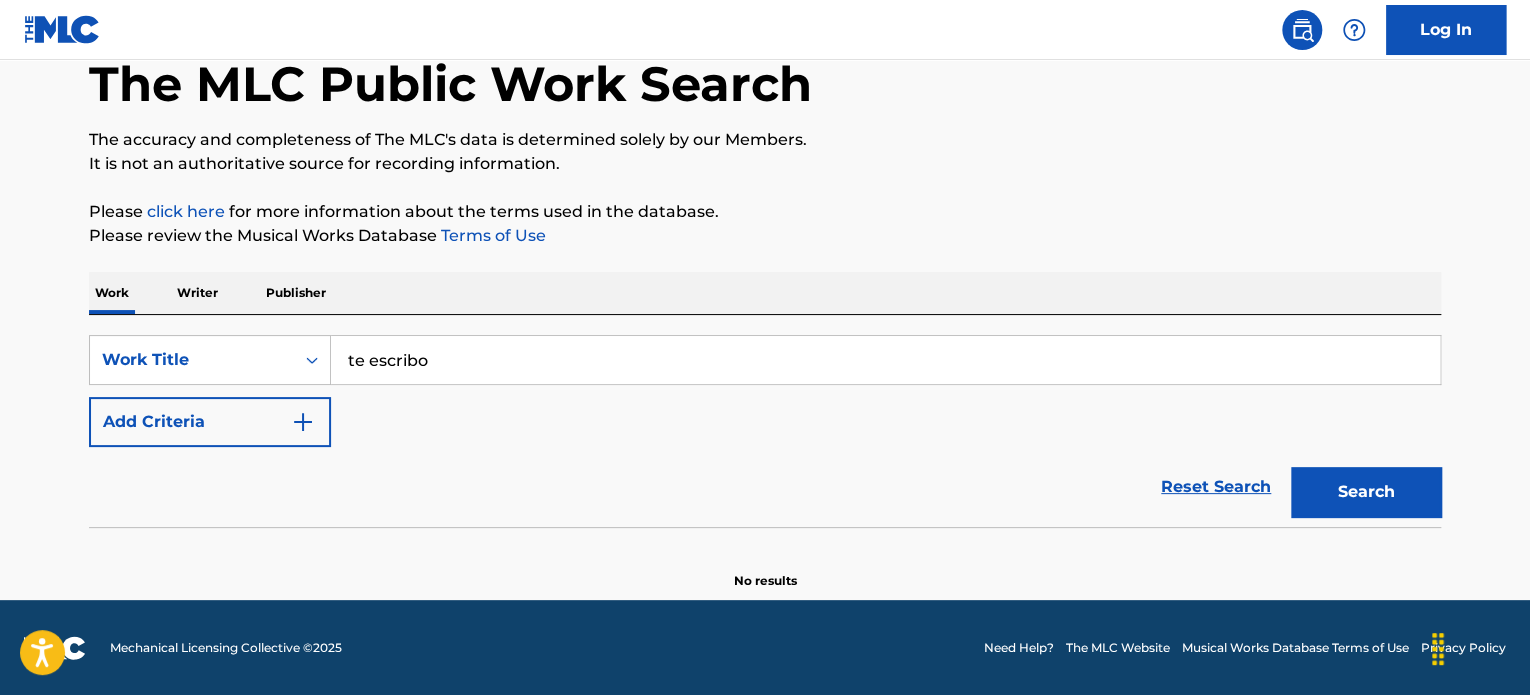 type on "te escribo" 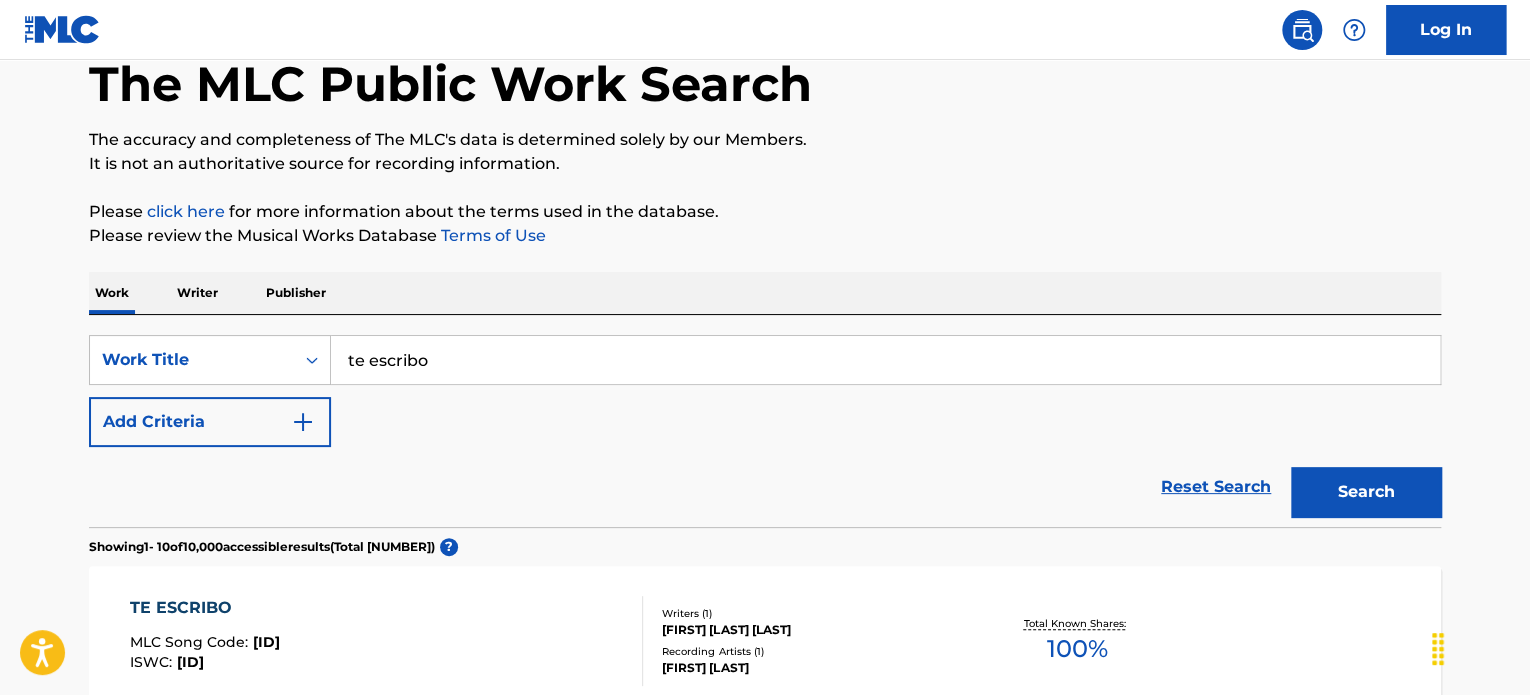 scroll, scrollTop: 0, scrollLeft: 0, axis: both 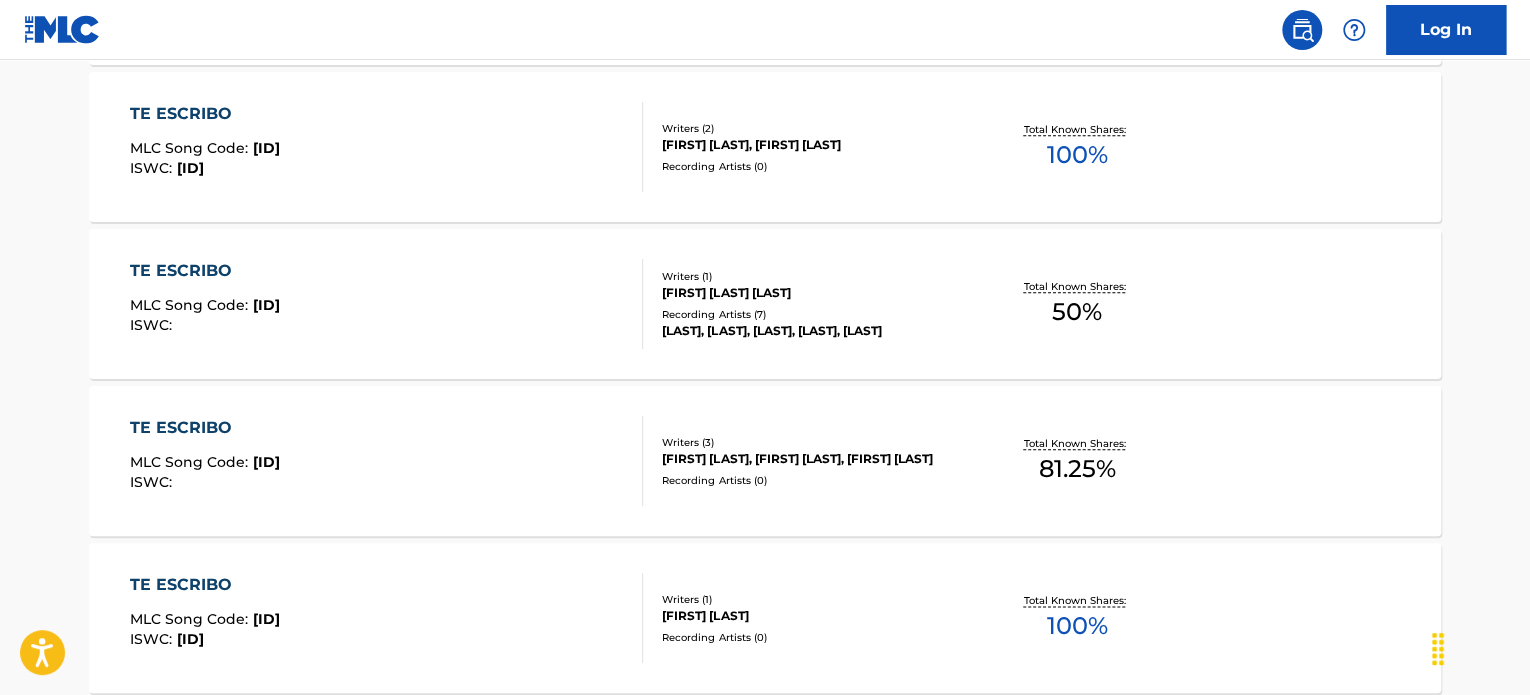 click on "[FIRST] [LAST], [FIRST] [LAST], [FIRST] [LAST]" at bounding box center [813, 459] 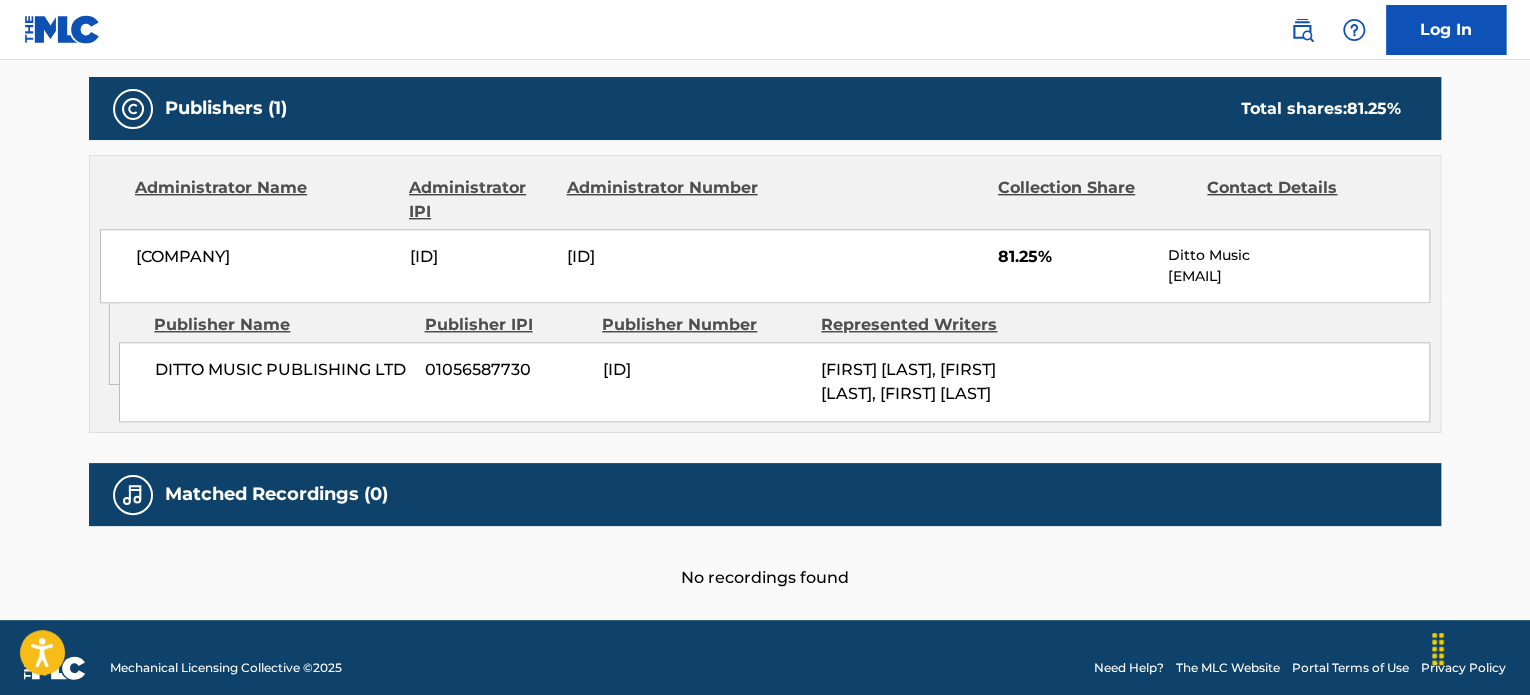 scroll, scrollTop: 899, scrollLeft: 0, axis: vertical 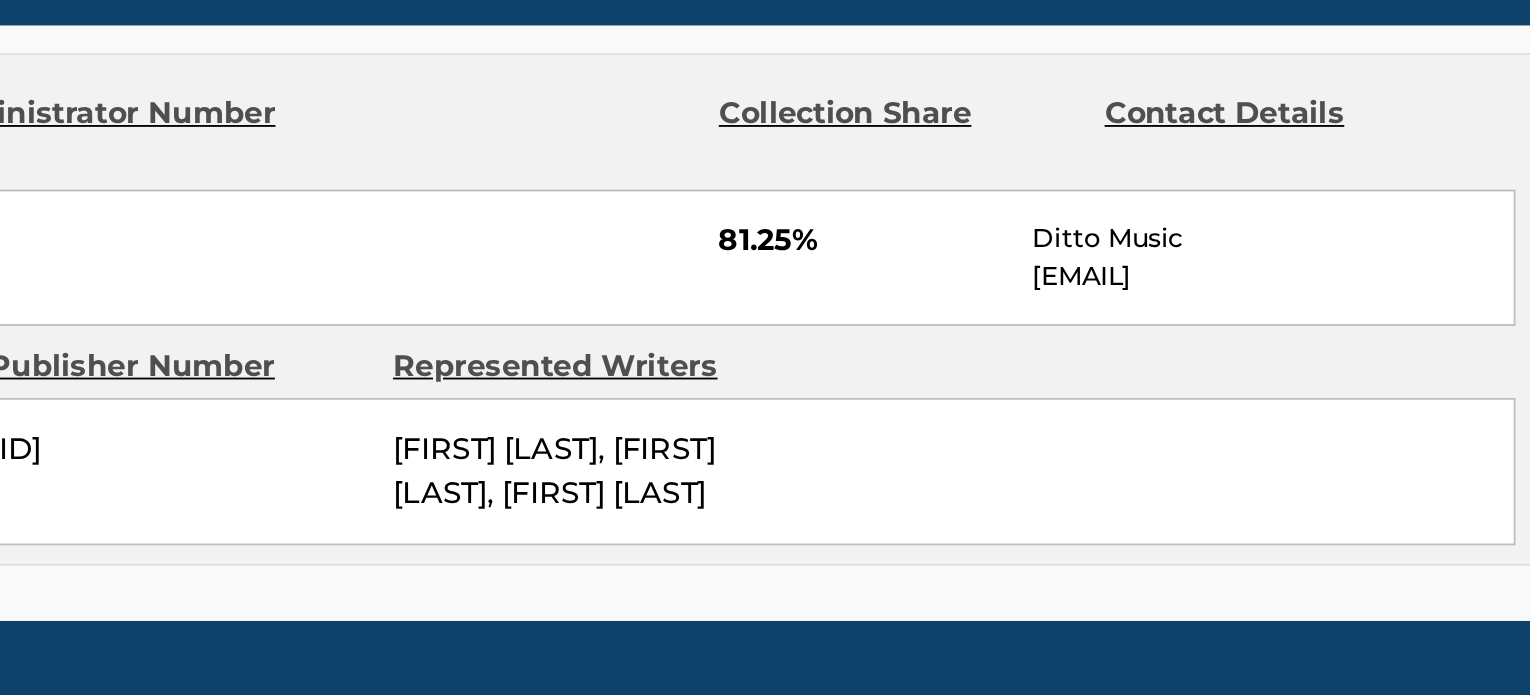 drag, startPoint x: 1170, startPoint y: 278, endPoint x: 1380, endPoint y: 269, distance: 210.19276 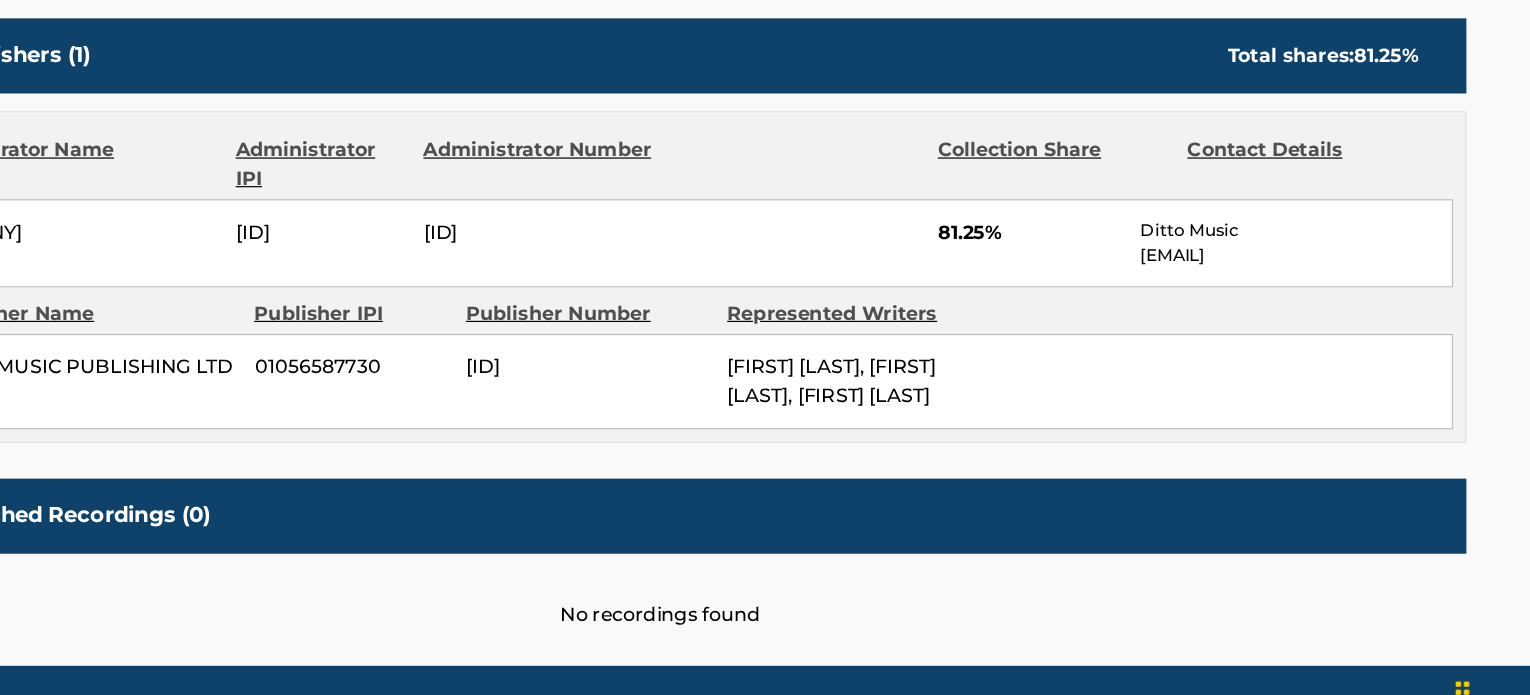 scroll, scrollTop: 899, scrollLeft: 0, axis: vertical 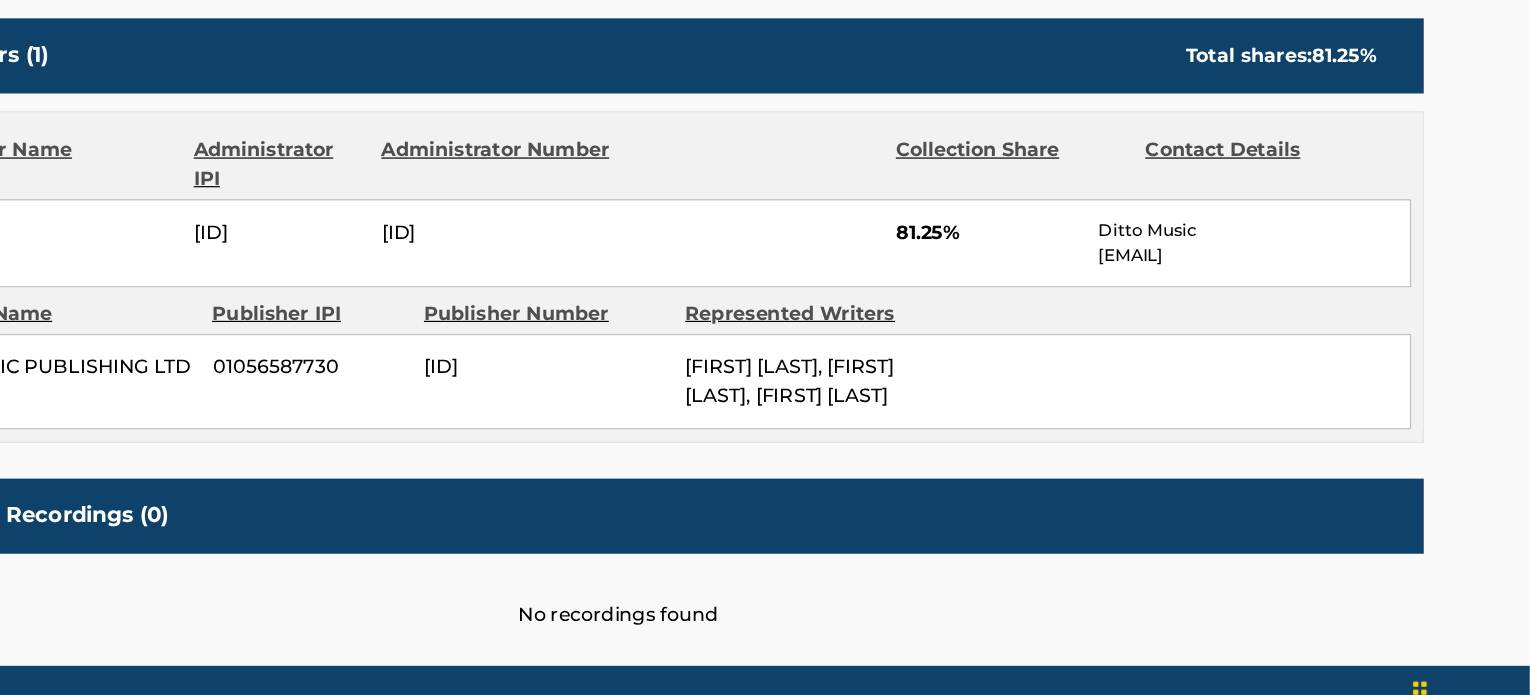 click on "Ditto Music" at bounding box center [1298, 255] 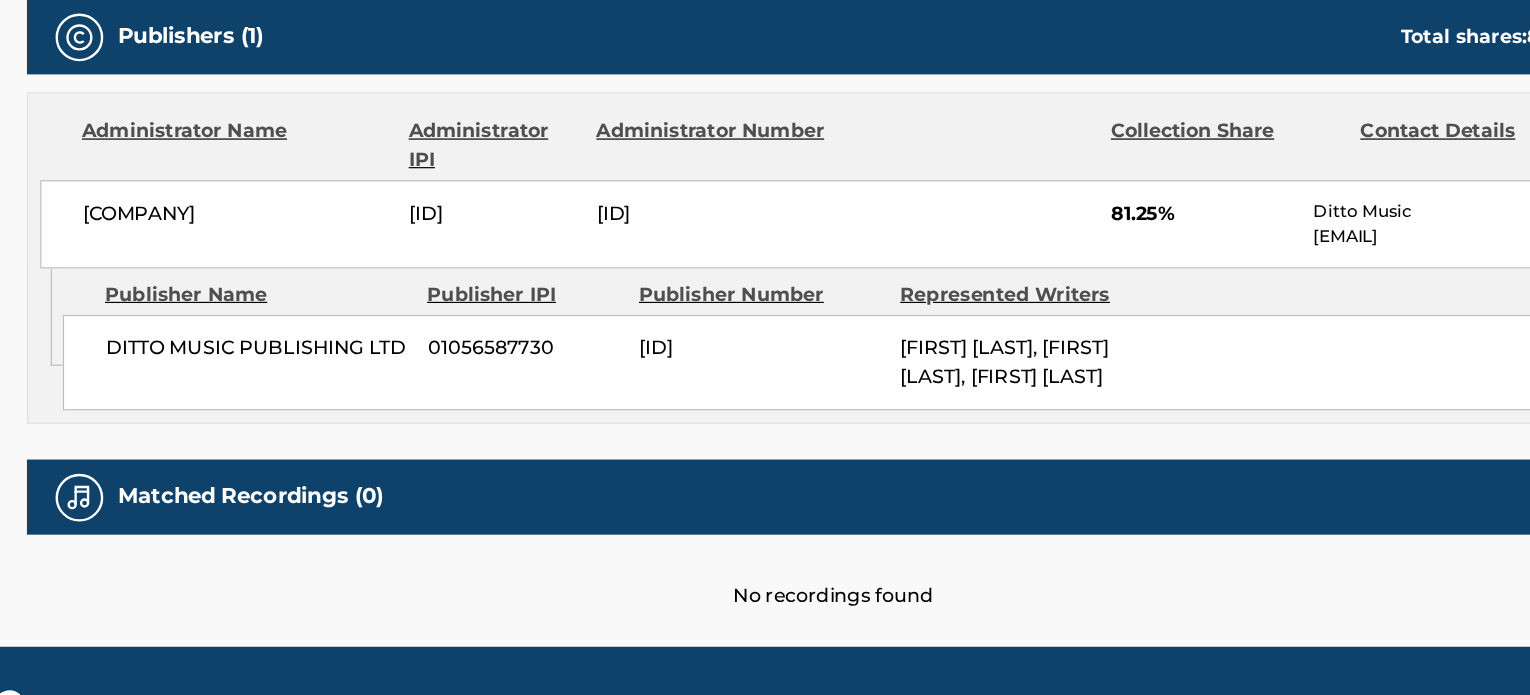 scroll, scrollTop: 900, scrollLeft: 0, axis: vertical 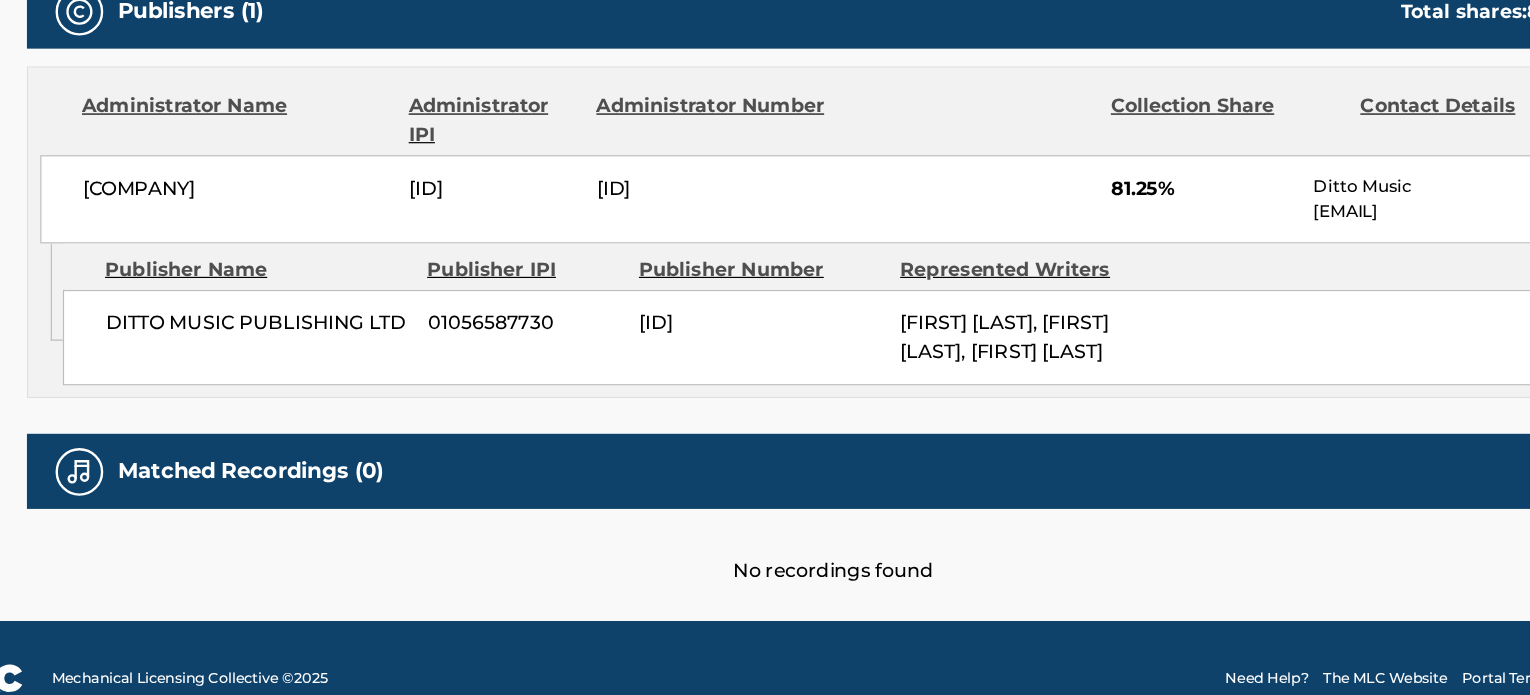 drag, startPoint x: 958, startPoint y: 470, endPoint x: 829, endPoint y: 364, distance: 166.96407 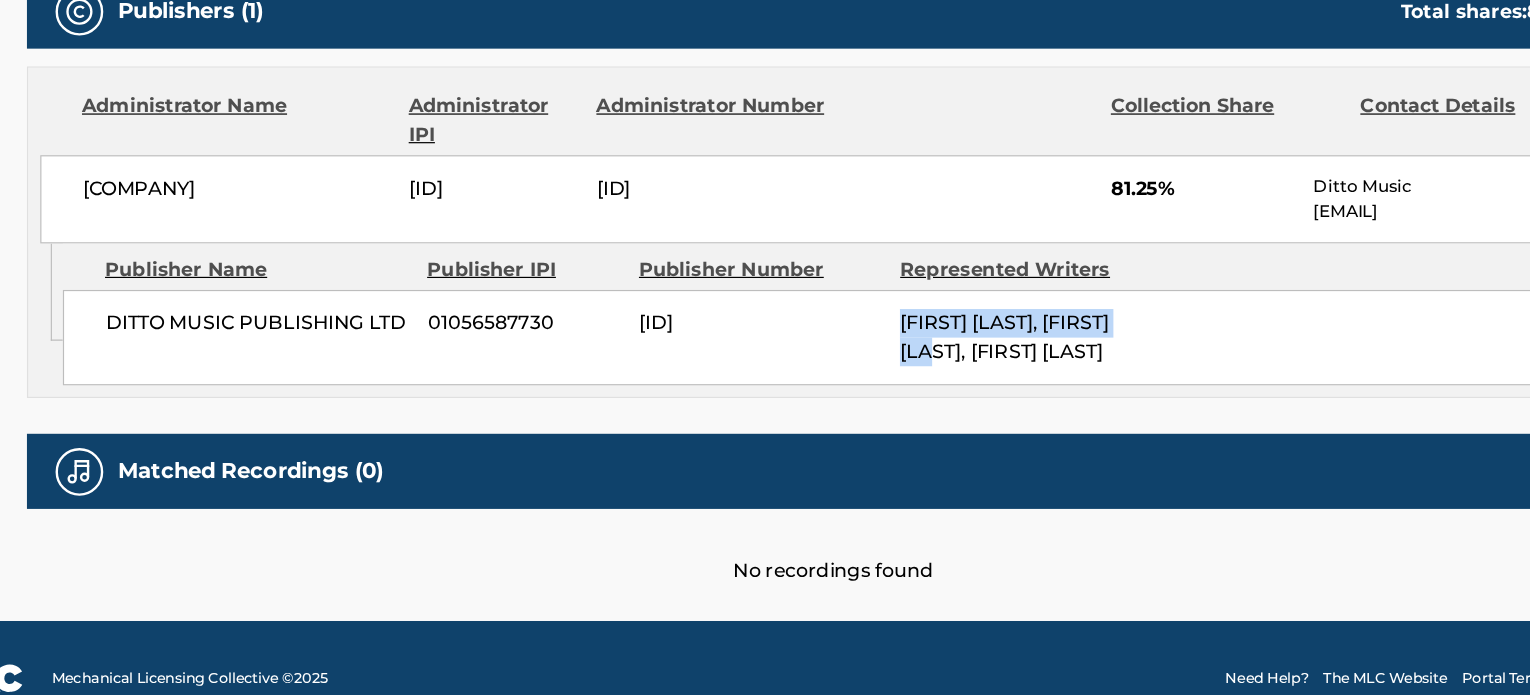 drag, startPoint x: 950, startPoint y: 393, endPoint x: 816, endPoint y: 360, distance: 138.00362 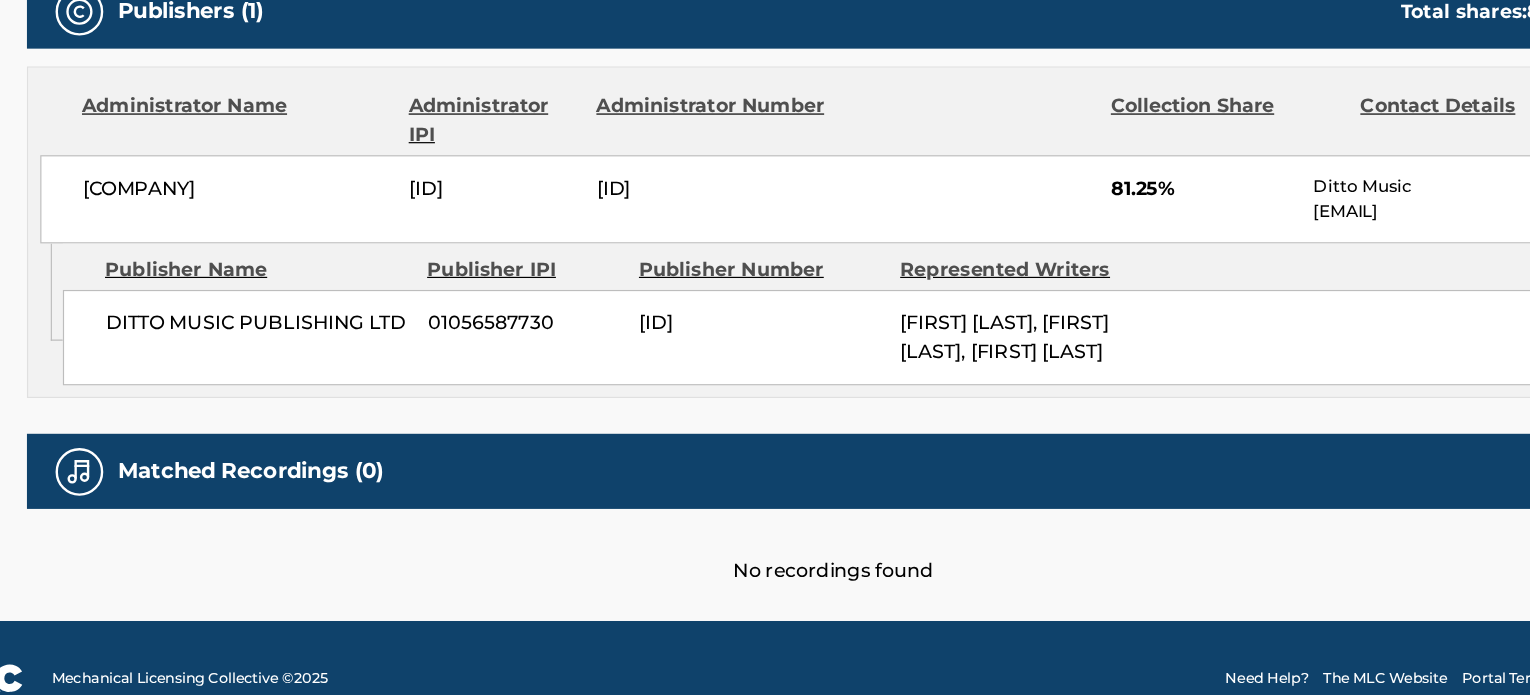 click on "[FIRST] [LAST], [FIRST] [LAST], [FIRST] [LAST]" at bounding box center (908, 381) 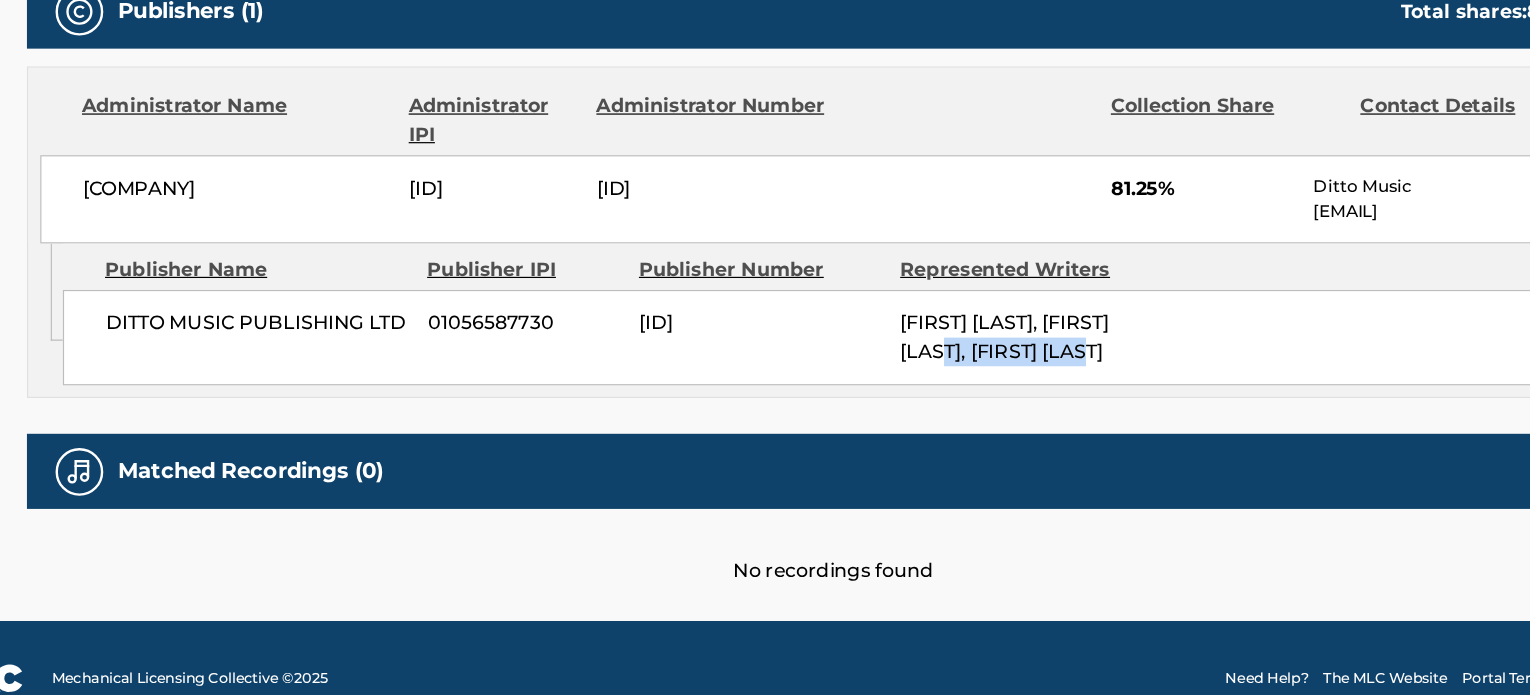 drag, startPoint x: 1014, startPoint y: 425, endPoint x: 818, endPoint y: 421, distance: 196.04082 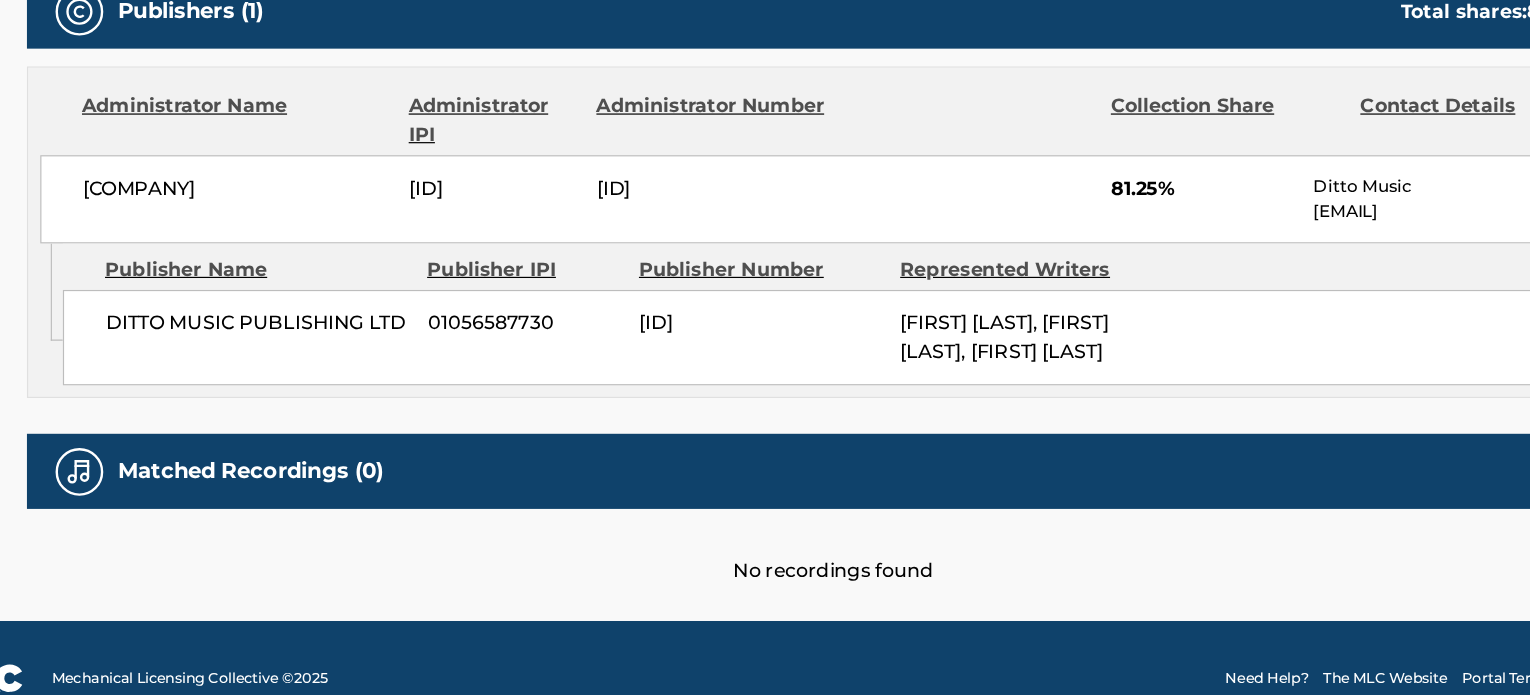 click on "[COMPANY] [COMPANY] [ID] [ID] [ID]% [COMPANY] [EMAIL]" at bounding box center (774, 382) 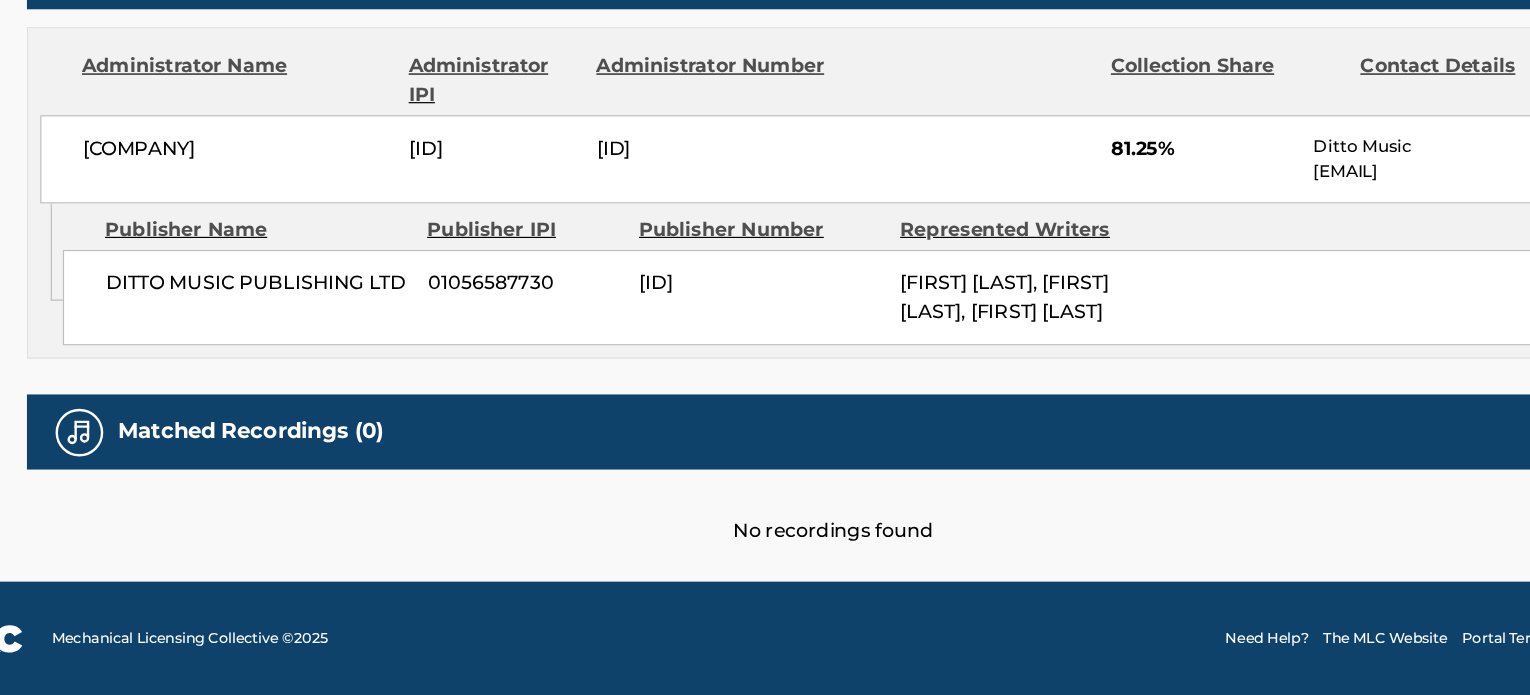 scroll, scrollTop: 0, scrollLeft: 0, axis: both 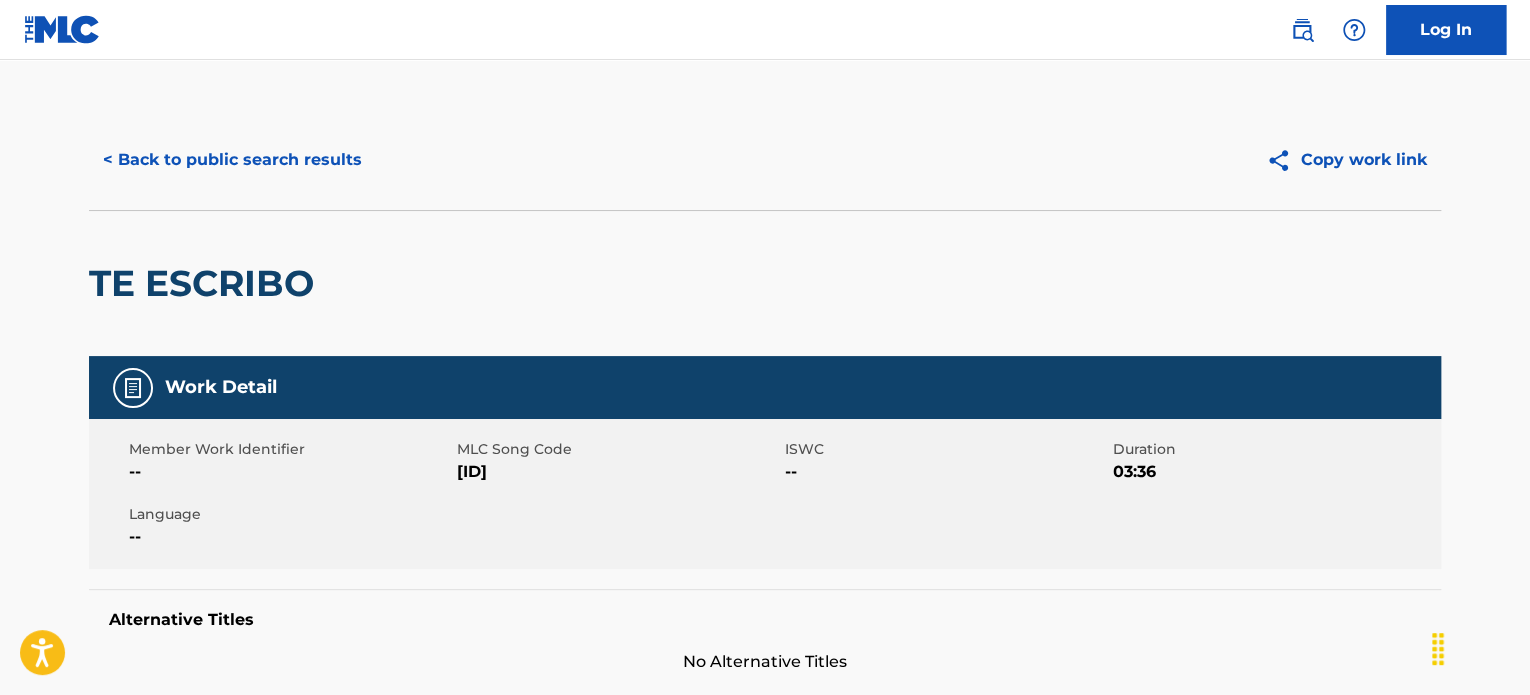 click on "< Back to public search results" at bounding box center [232, 160] 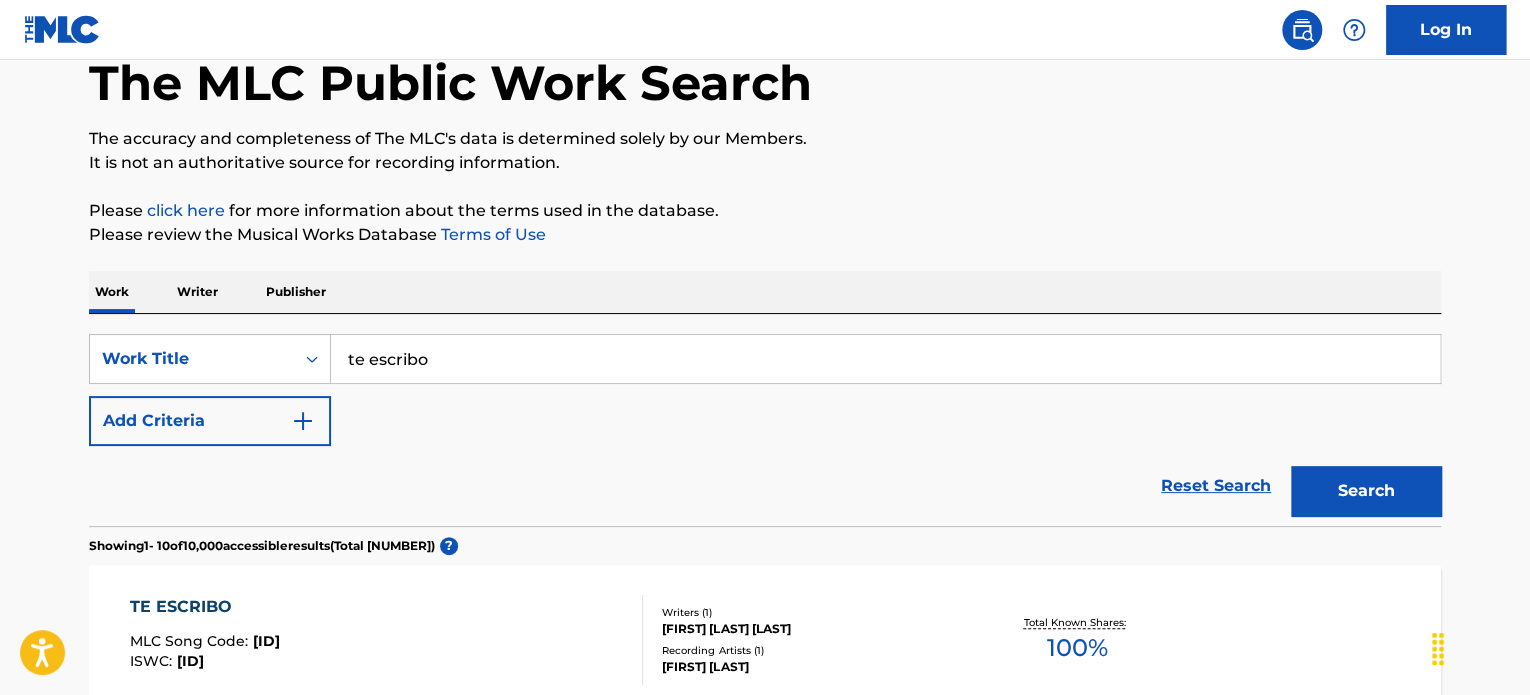 scroll, scrollTop: 0, scrollLeft: 0, axis: both 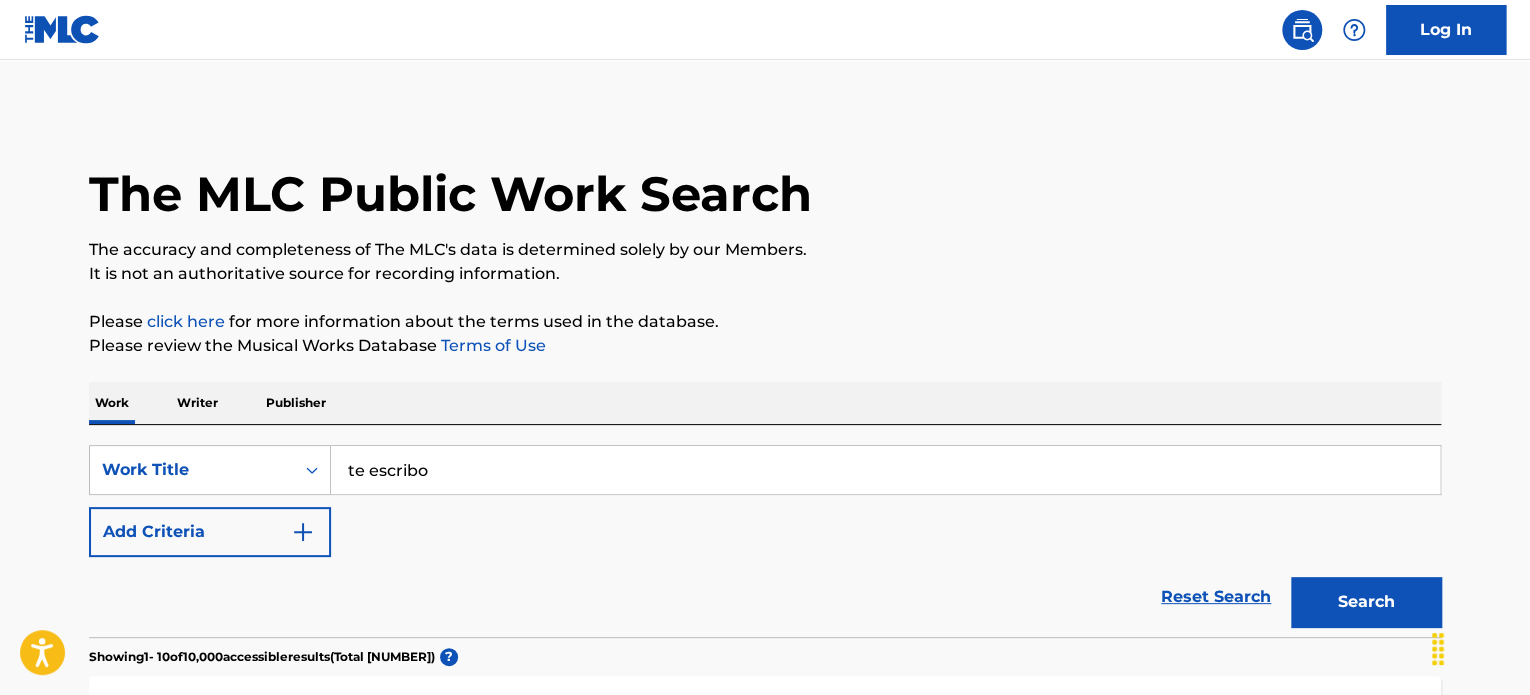 click on "te escribo" at bounding box center [885, 470] 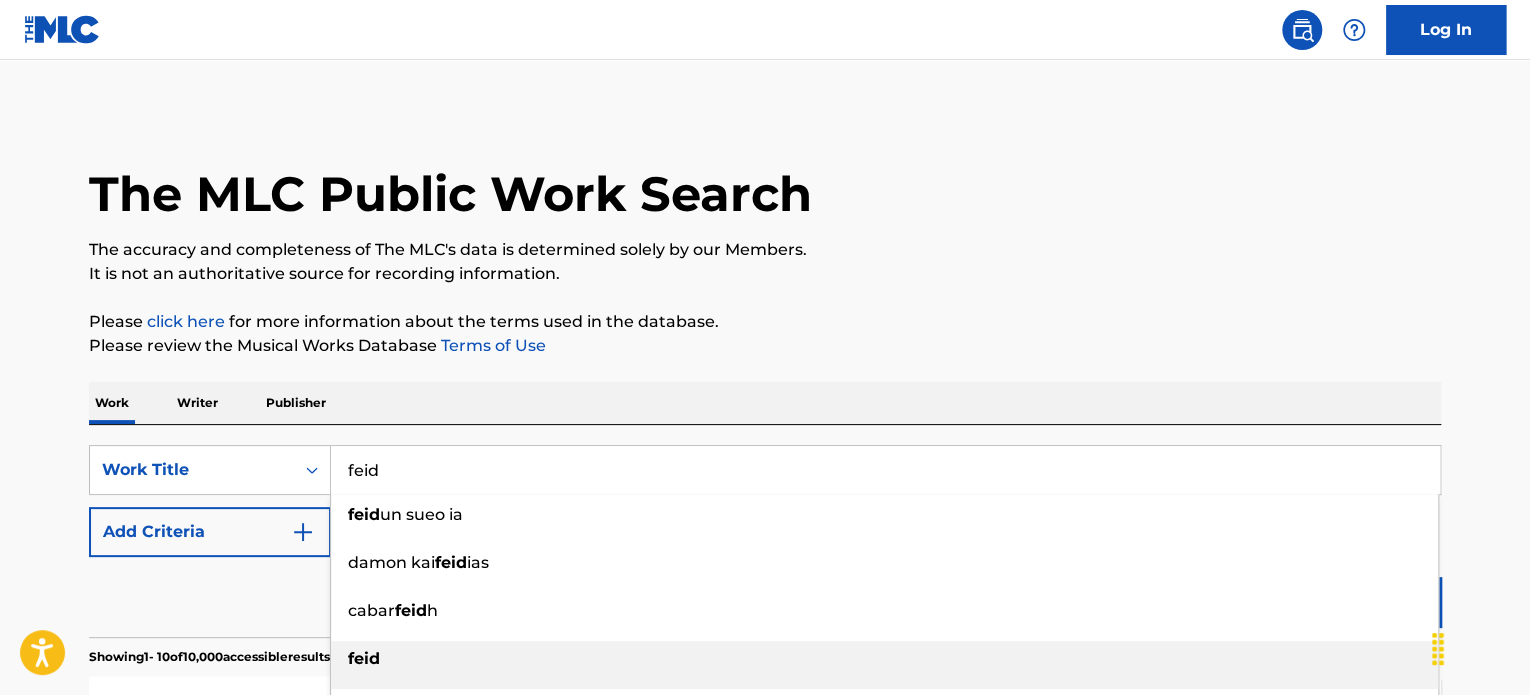 click on "feid" at bounding box center [884, 659] 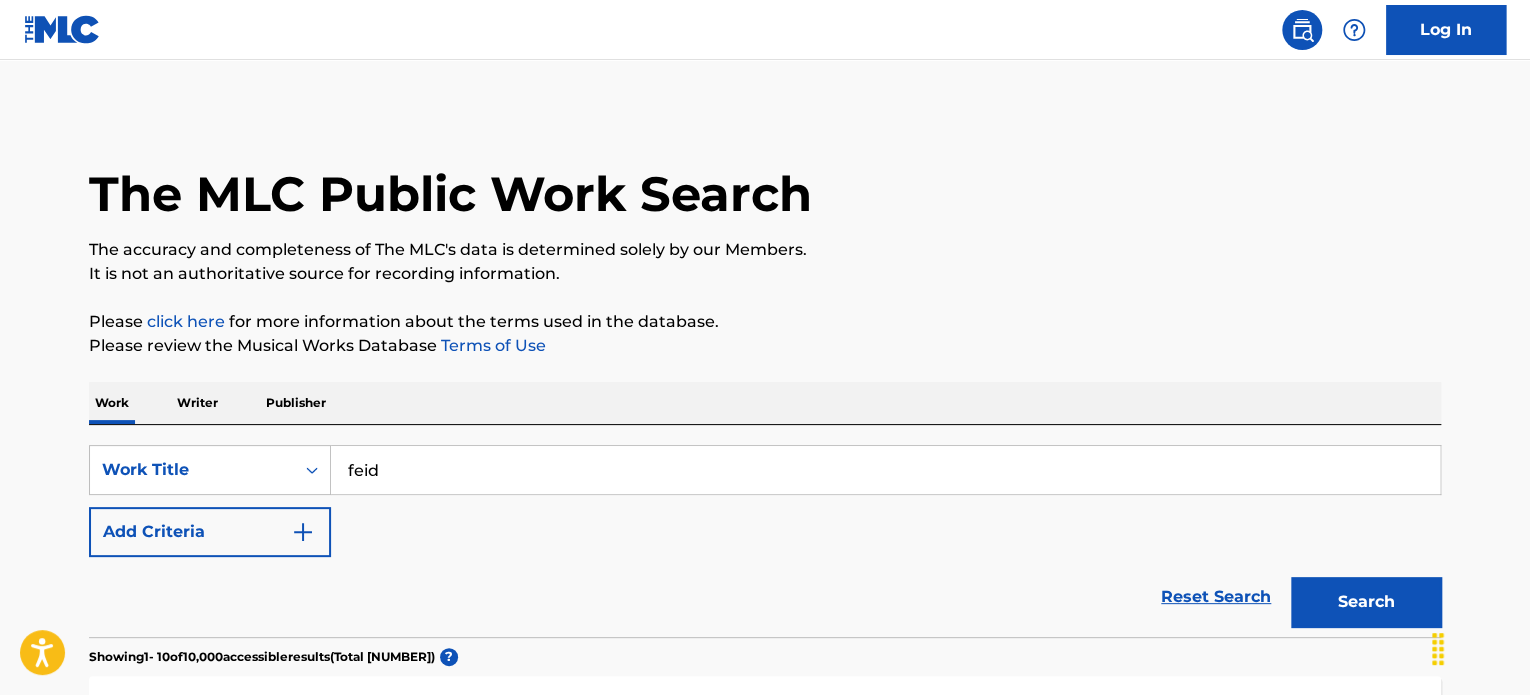 click on "Search" at bounding box center (1366, 602) 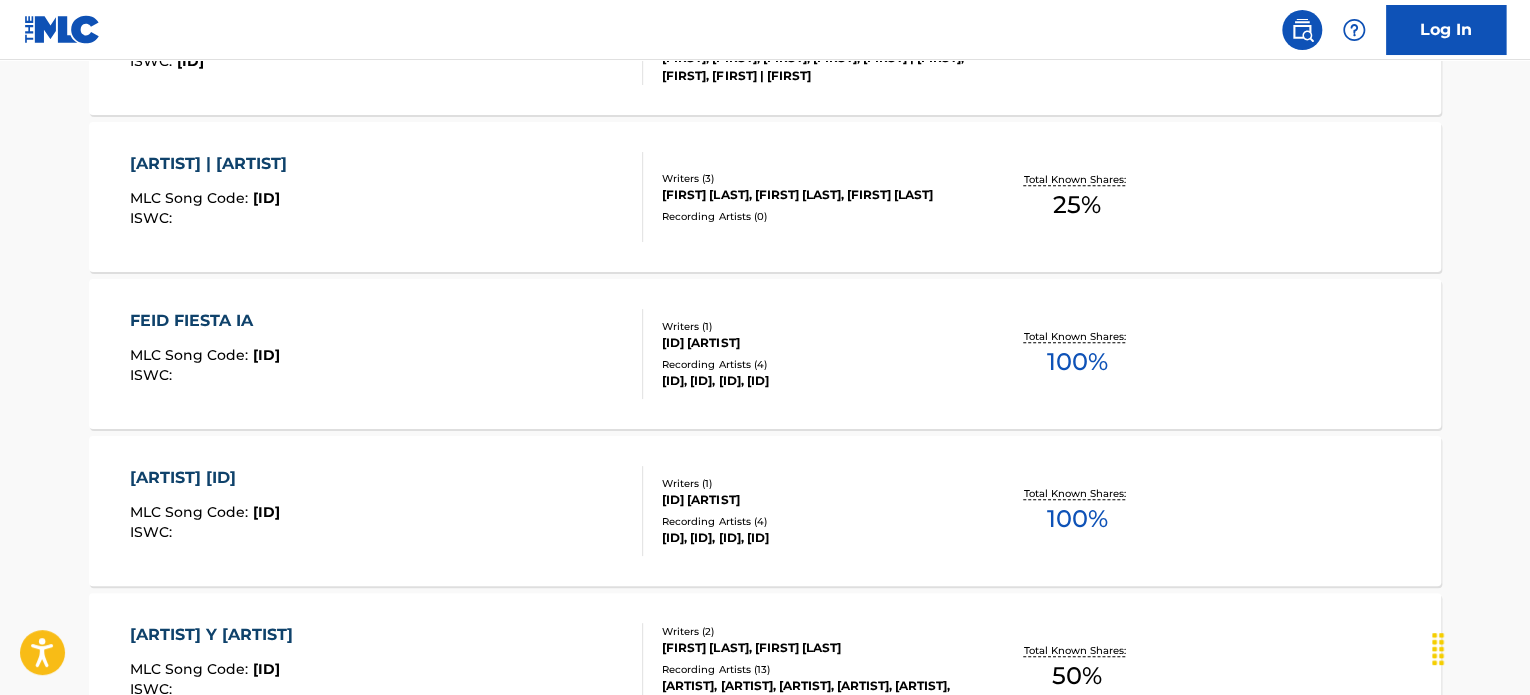 scroll, scrollTop: 0, scrollLeft: 0, axis: both 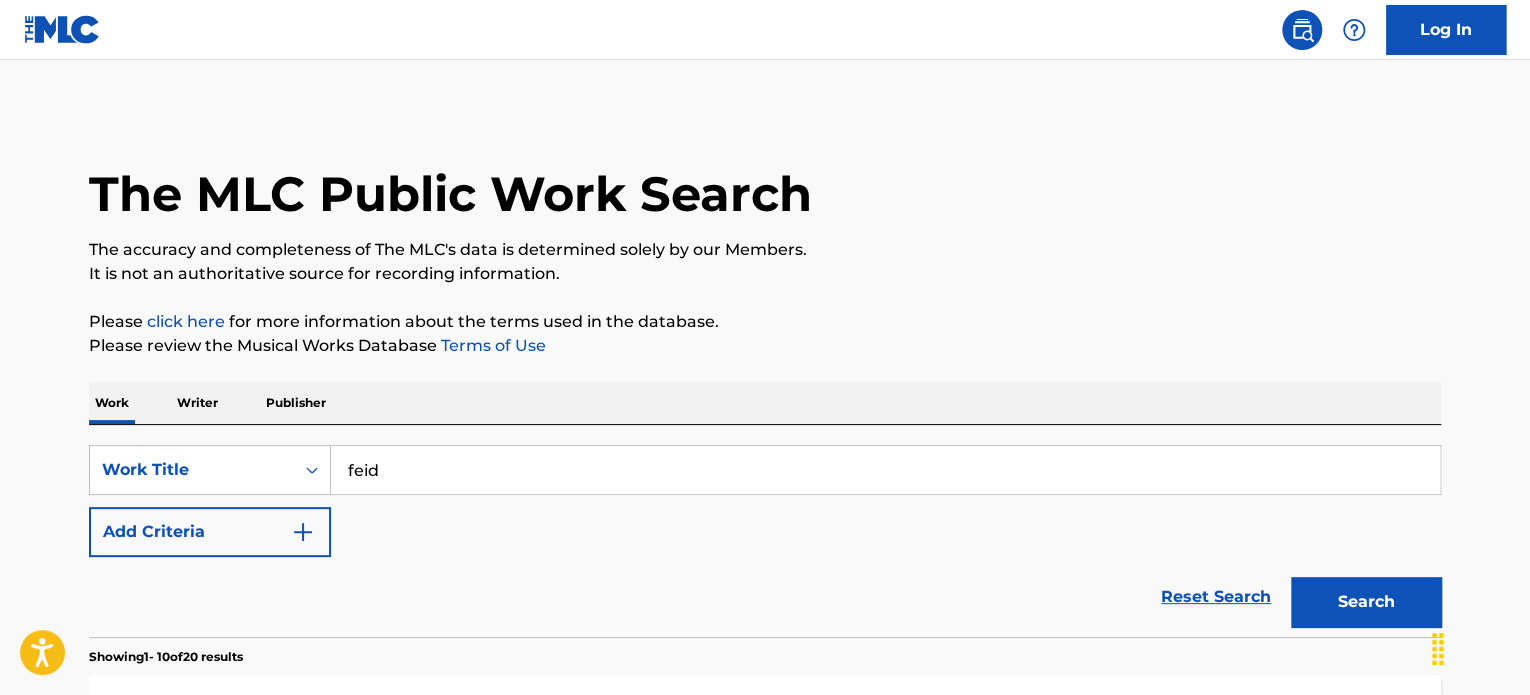 click on "feid" at bounding box center [885, 470] 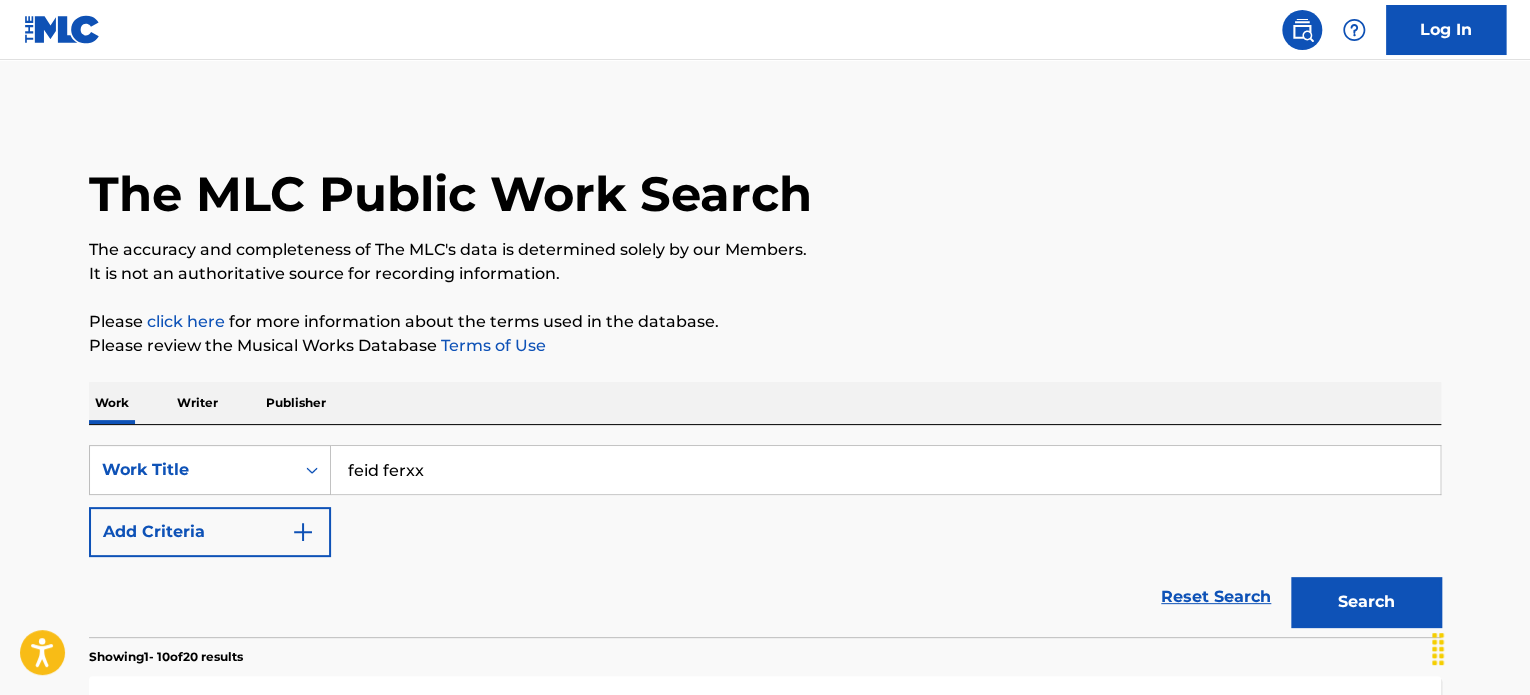click on "feid ferxx" at bounding box center [885, 470] 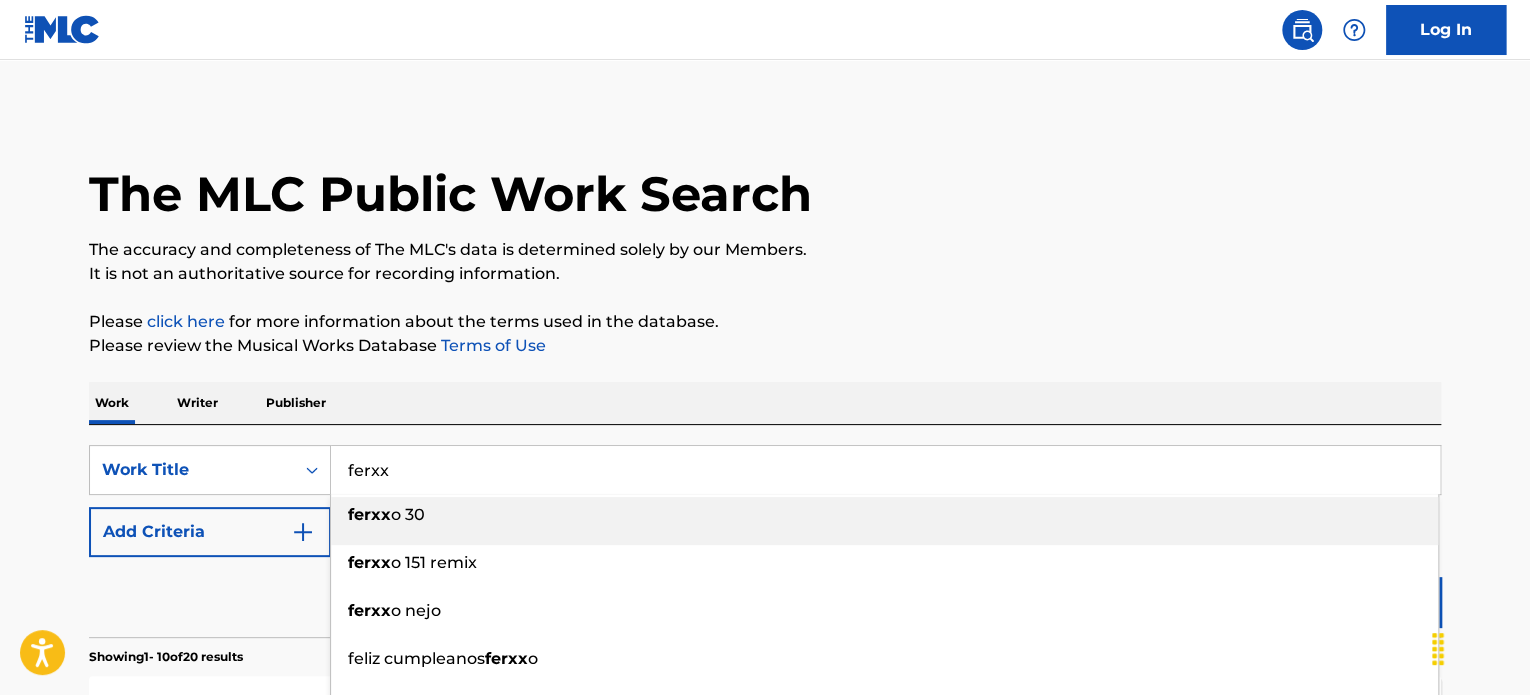 click on "ferxx o 30" at bounding box center [884, 515] 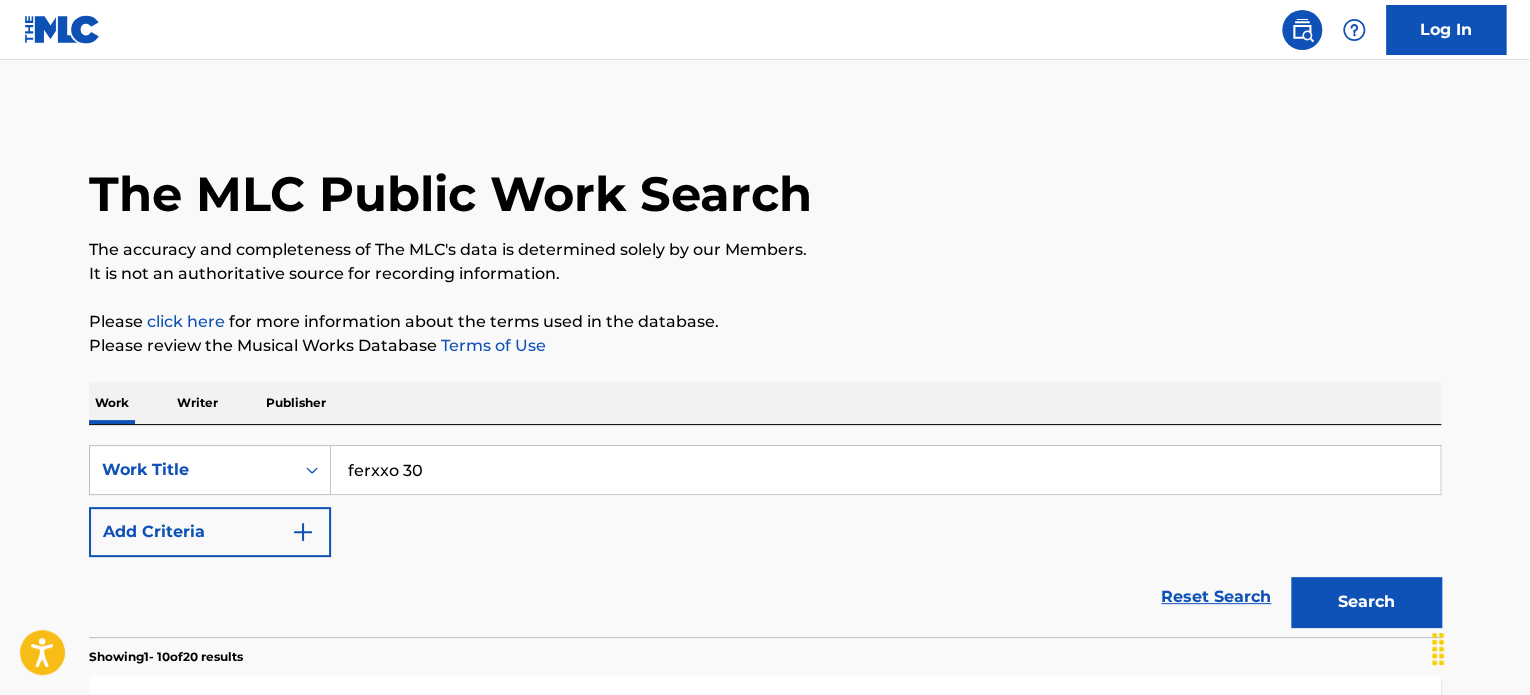 click on "Search" at bounding box center [1366, 602] 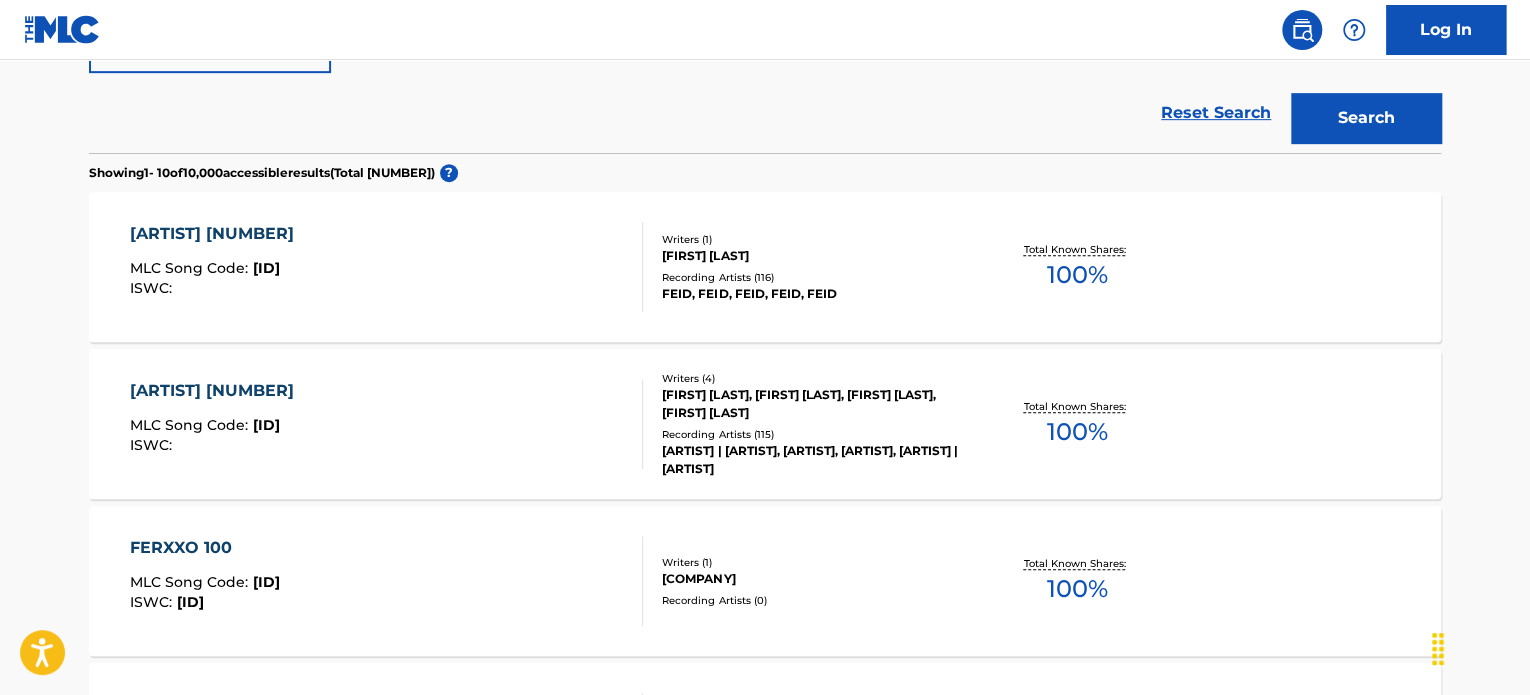 scroll, scrollTop: 498, scrollLeft: 0, axis: vertical 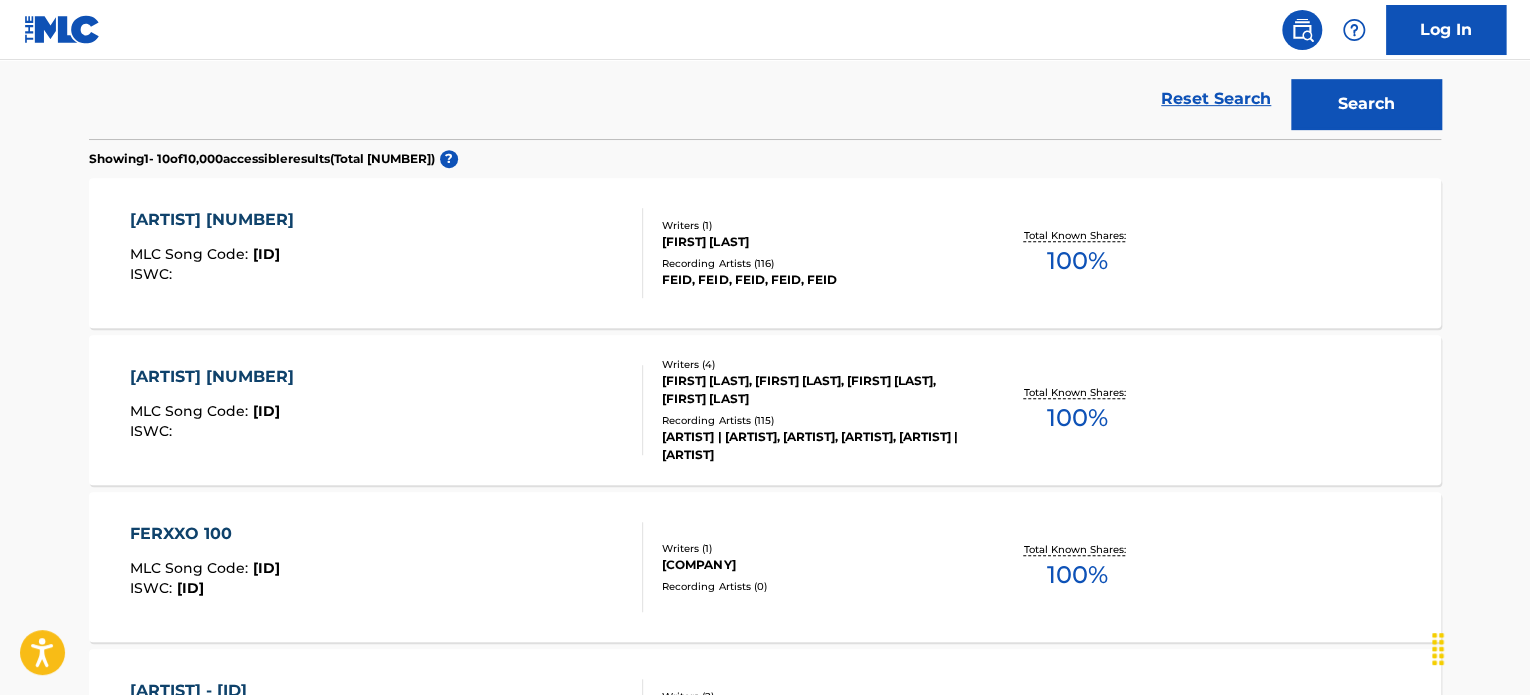 click on "[FIRST] [LAST]" at bounding box center [813, 242] 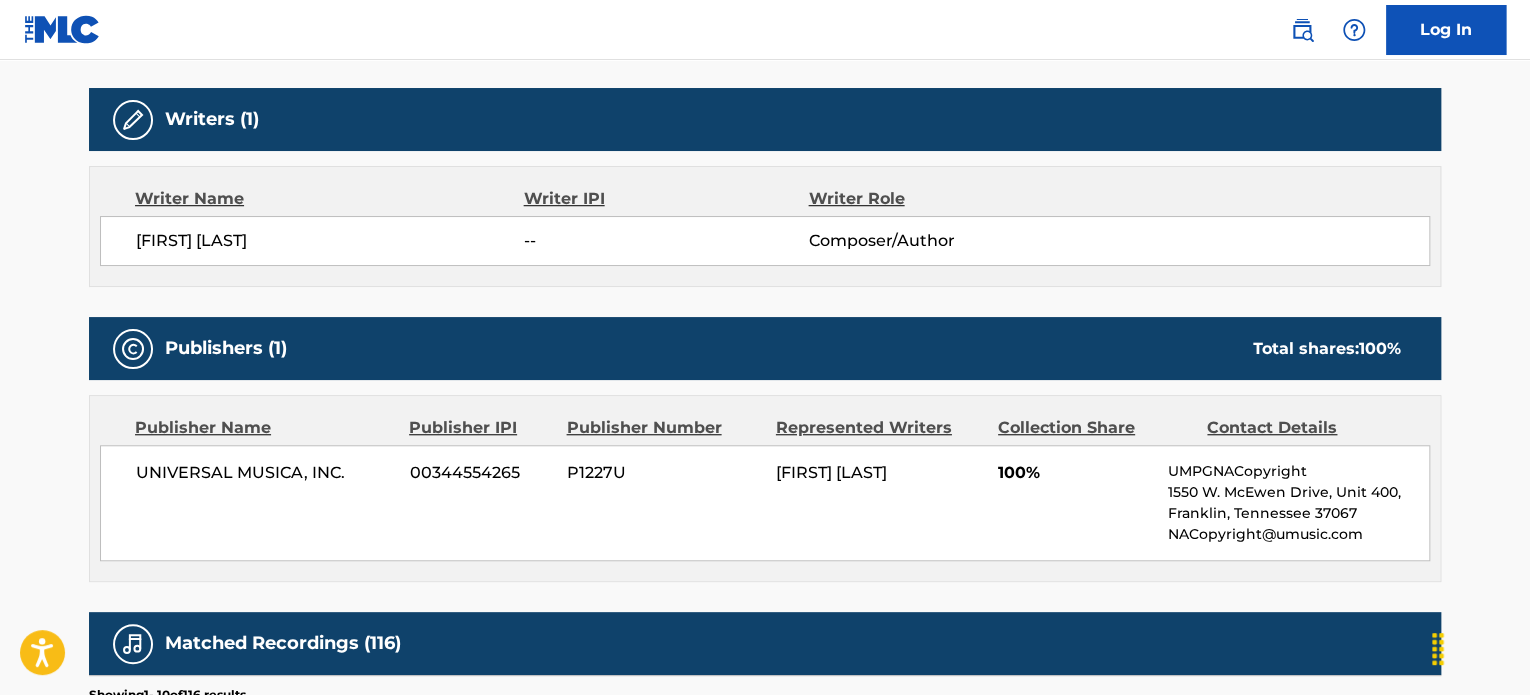 scroll, scrollTop: 619, scrollLeft: 0, axis: vertical 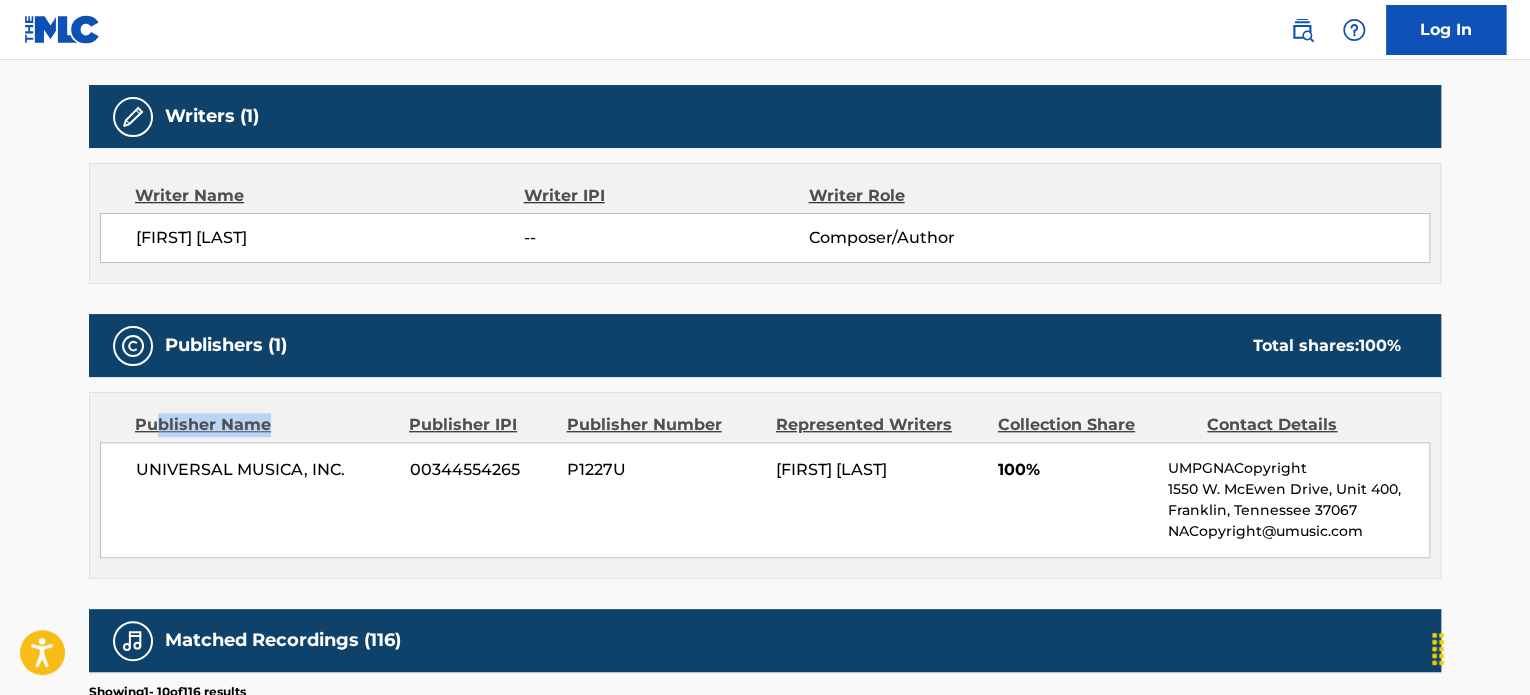 drag, startPoint x: 284, startPoint y: 425, endPoint x: 153, endPoint y: 398, distance: 133.75351 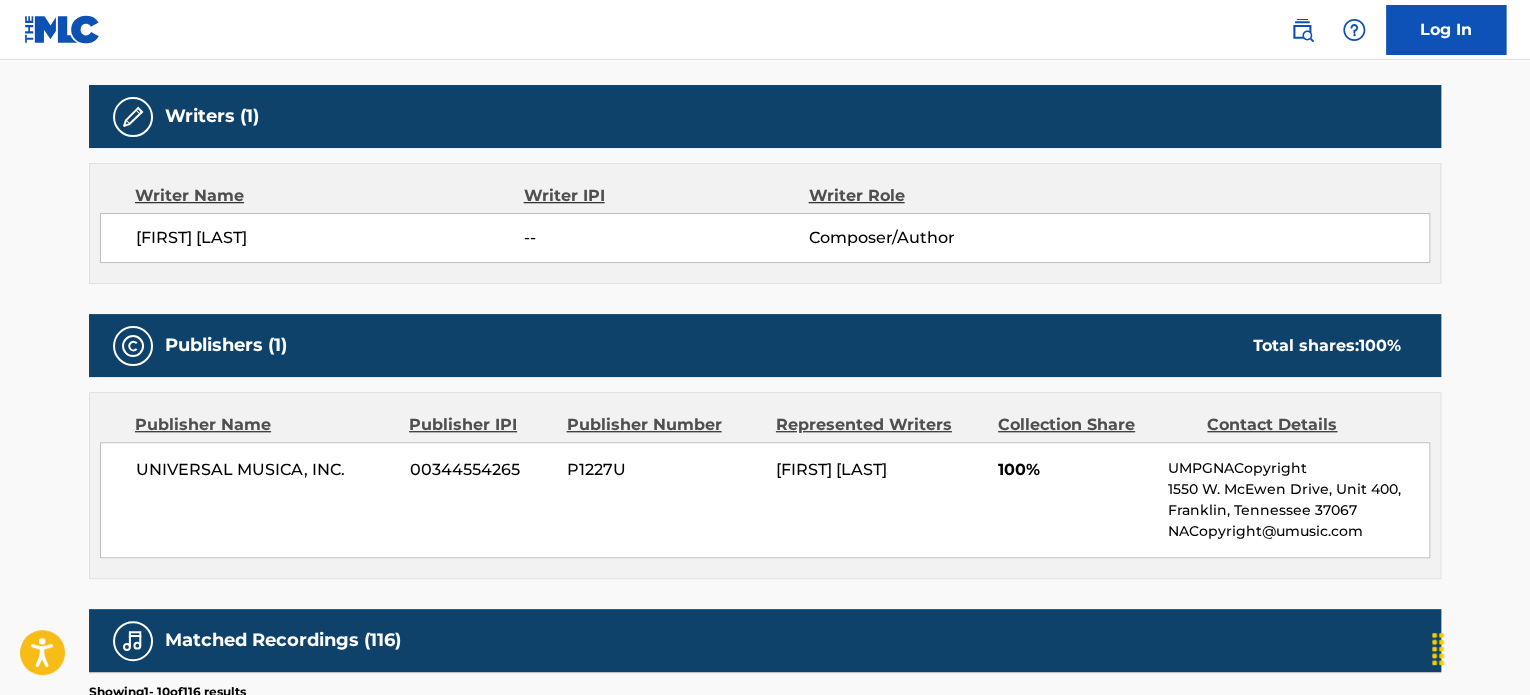 click on "[COMPANY] [COMPANY] [ID] [ID] [FIRST] [LAST] [NUMBER] [STREET], [CITY], [STATE] [COMPANY] [EMAIL]" at bounding box center [765, 500] 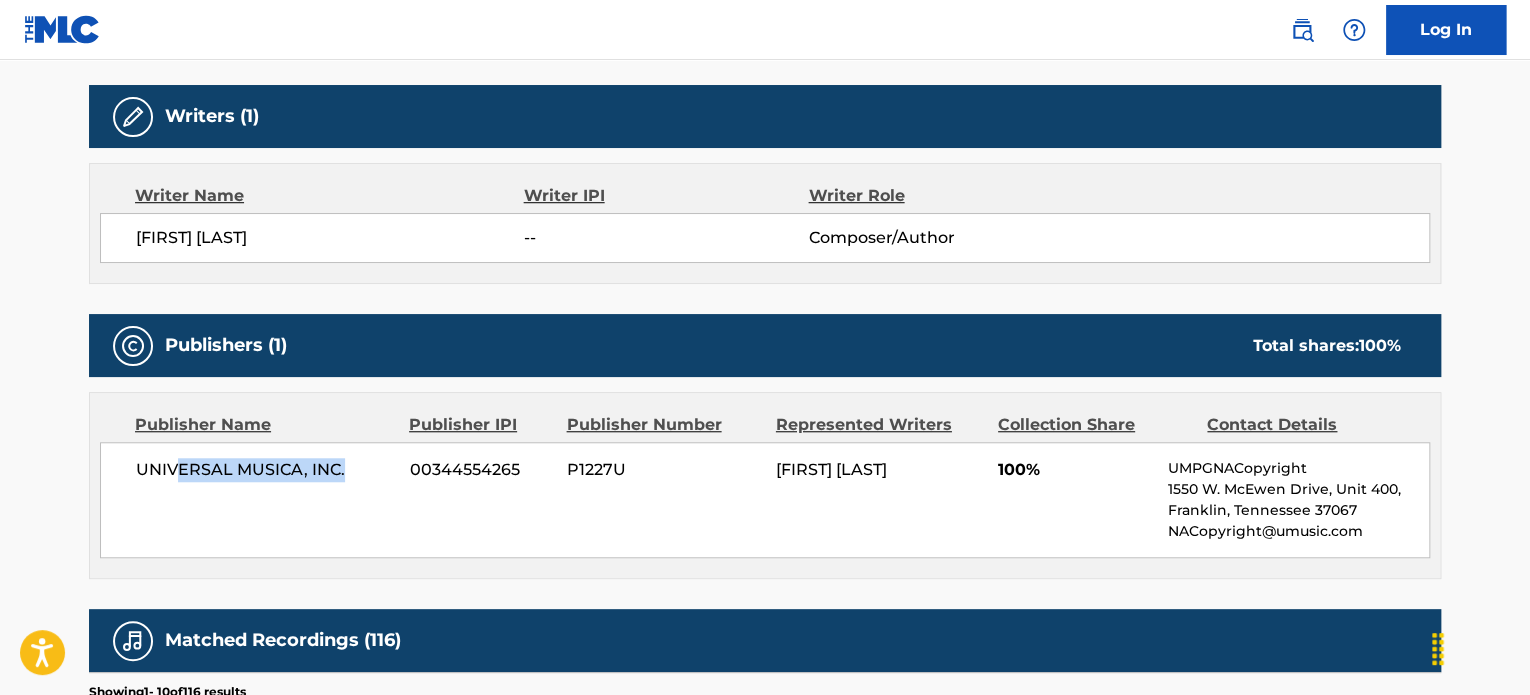 drag, startPoint x: 348, startPoint y: 477, endPoint x: 178, endPoint y: 483, distance: 170.10585 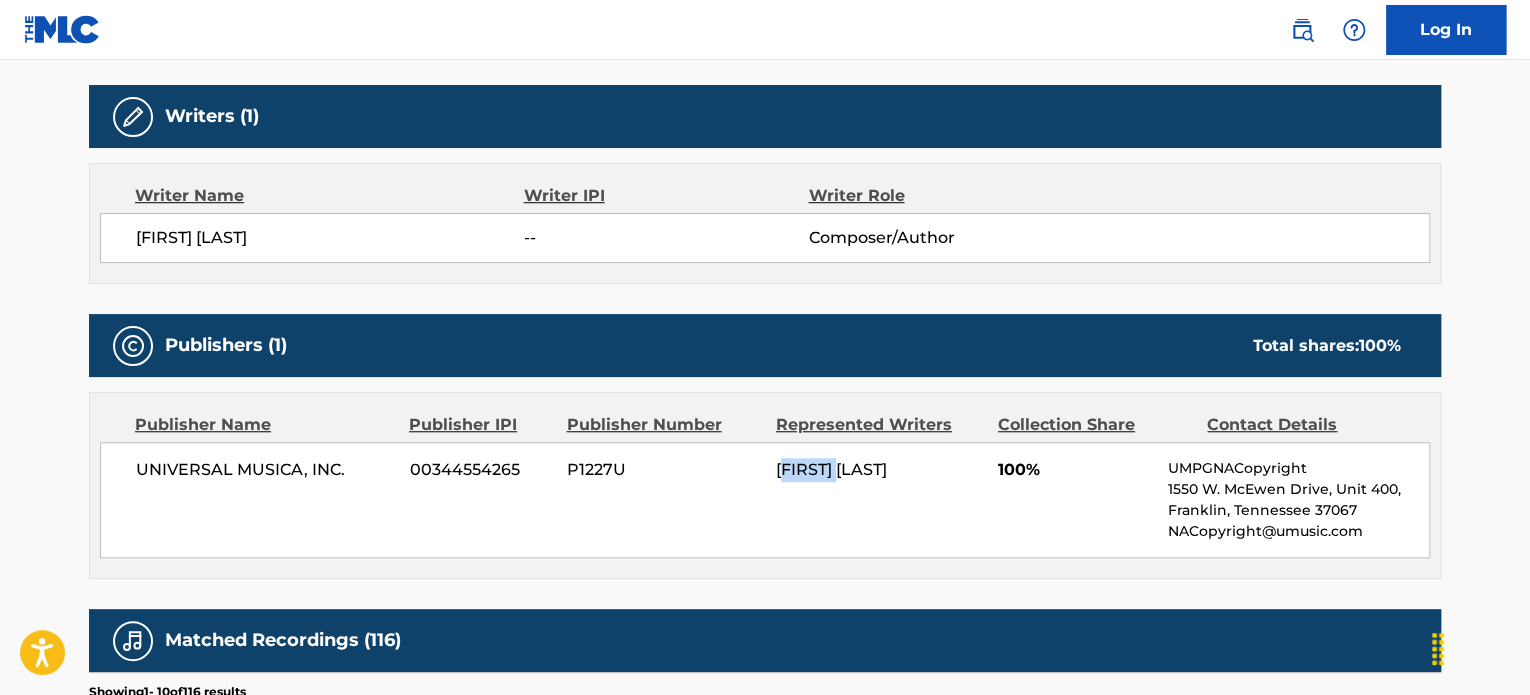 drag, startPoint x: 869, startPoint y: 478, endPoint x: 788, endPoint y: 457, distance: 83.677956 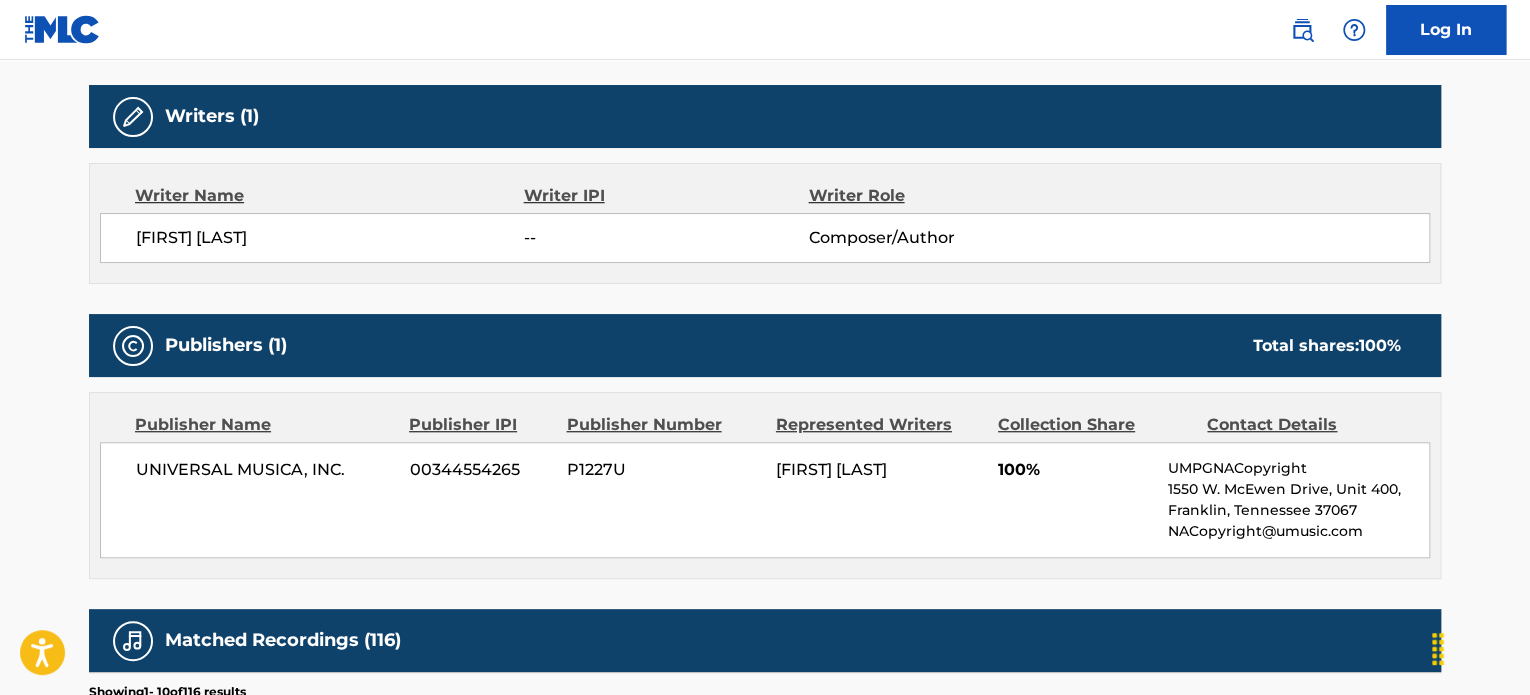 click on "[COMPANY] [COMPANY] [ID] [ID] [FIRST] [LAST] [NUMBER] [STREET], [CITY], [STATE] [COMPANY] [EMAIL]" at bounding box center [765, 500] 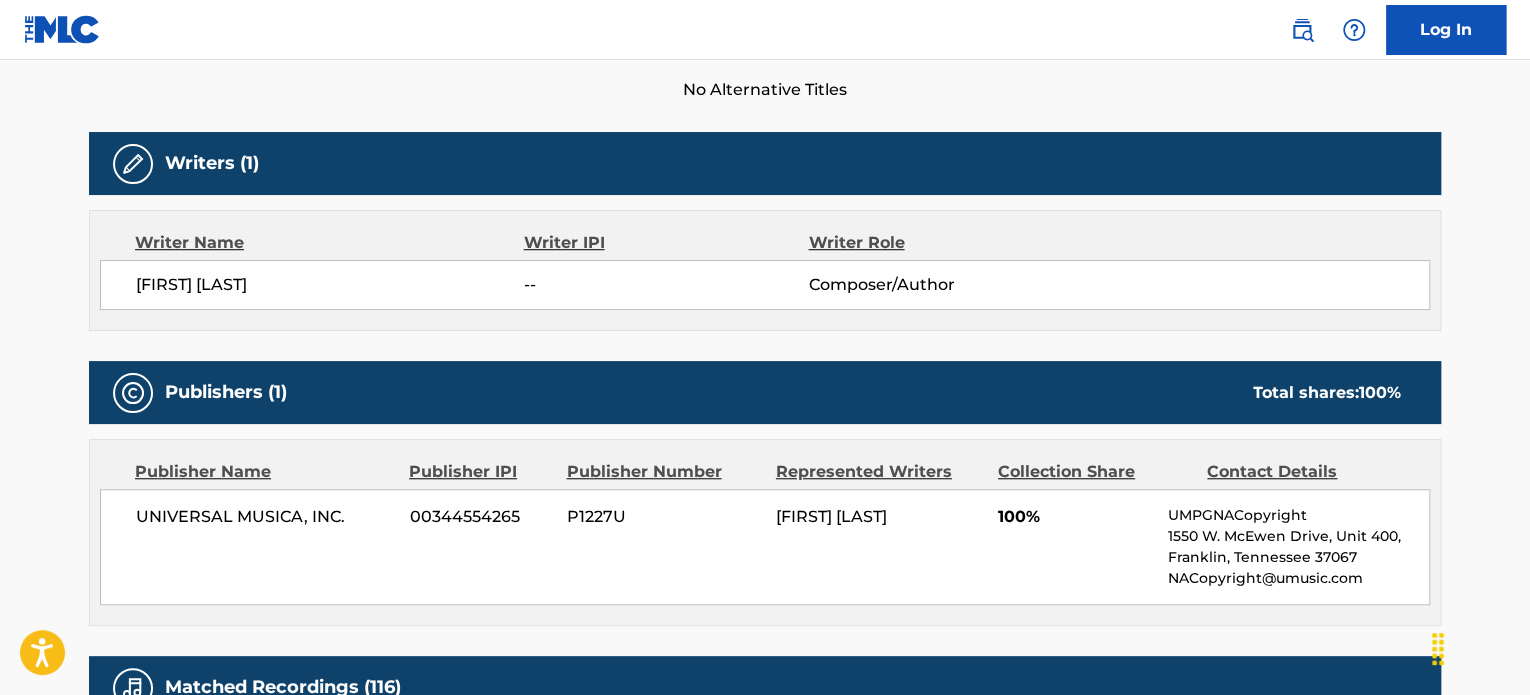 scroll, scrollTop: 570, scrollLeft: 0, axis: vertical 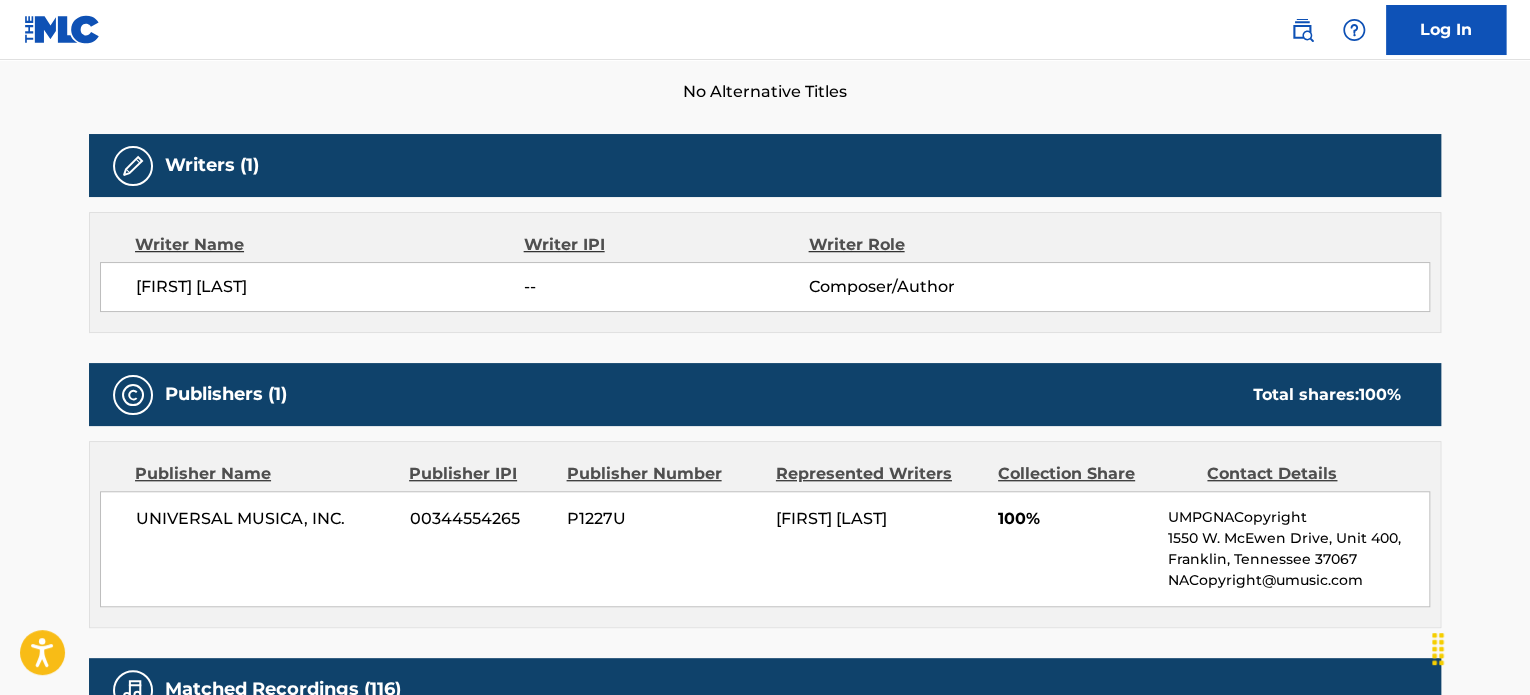 click on "[FIRST] [LAST]" at bounding box center (879, 519) 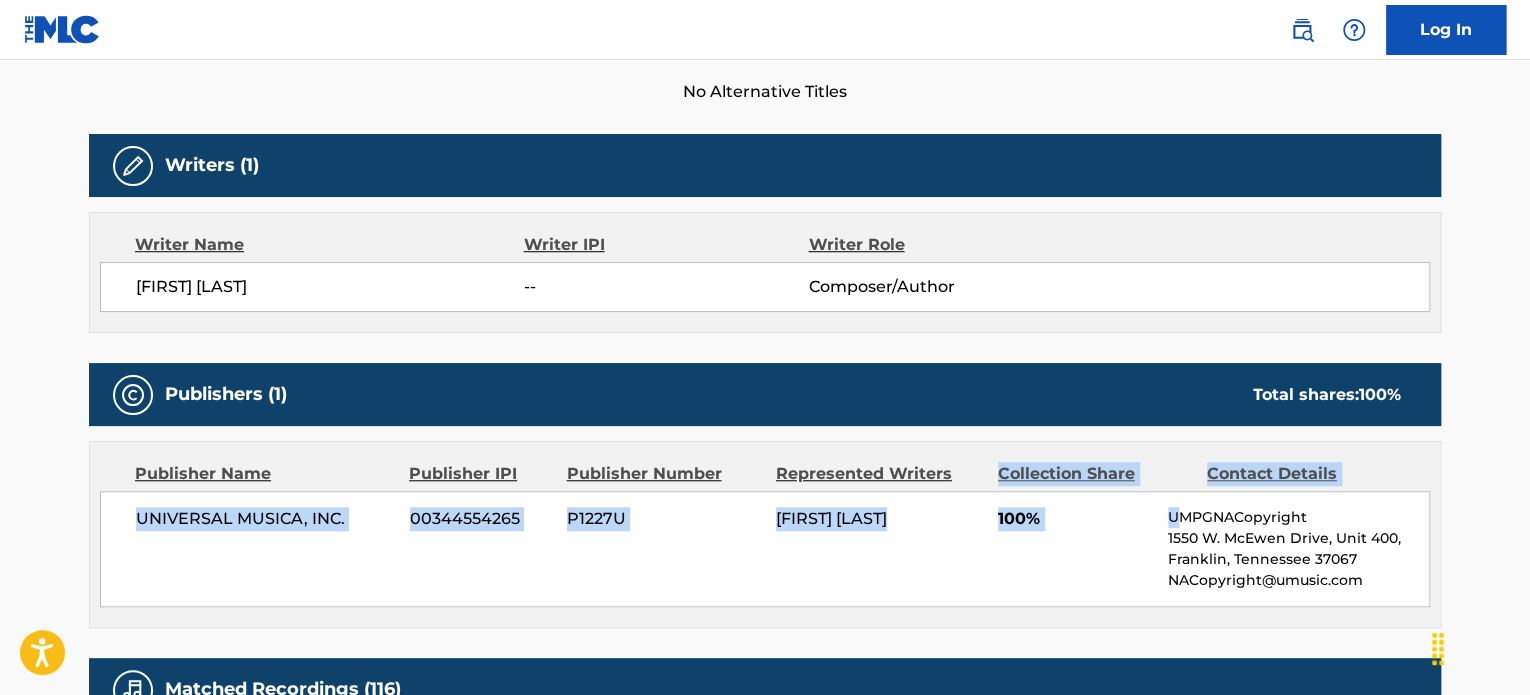 drag, startPoint x: 993, startPoint y: 472, endPoint x: 1178, endPoint y: 519, distance: 190.87692 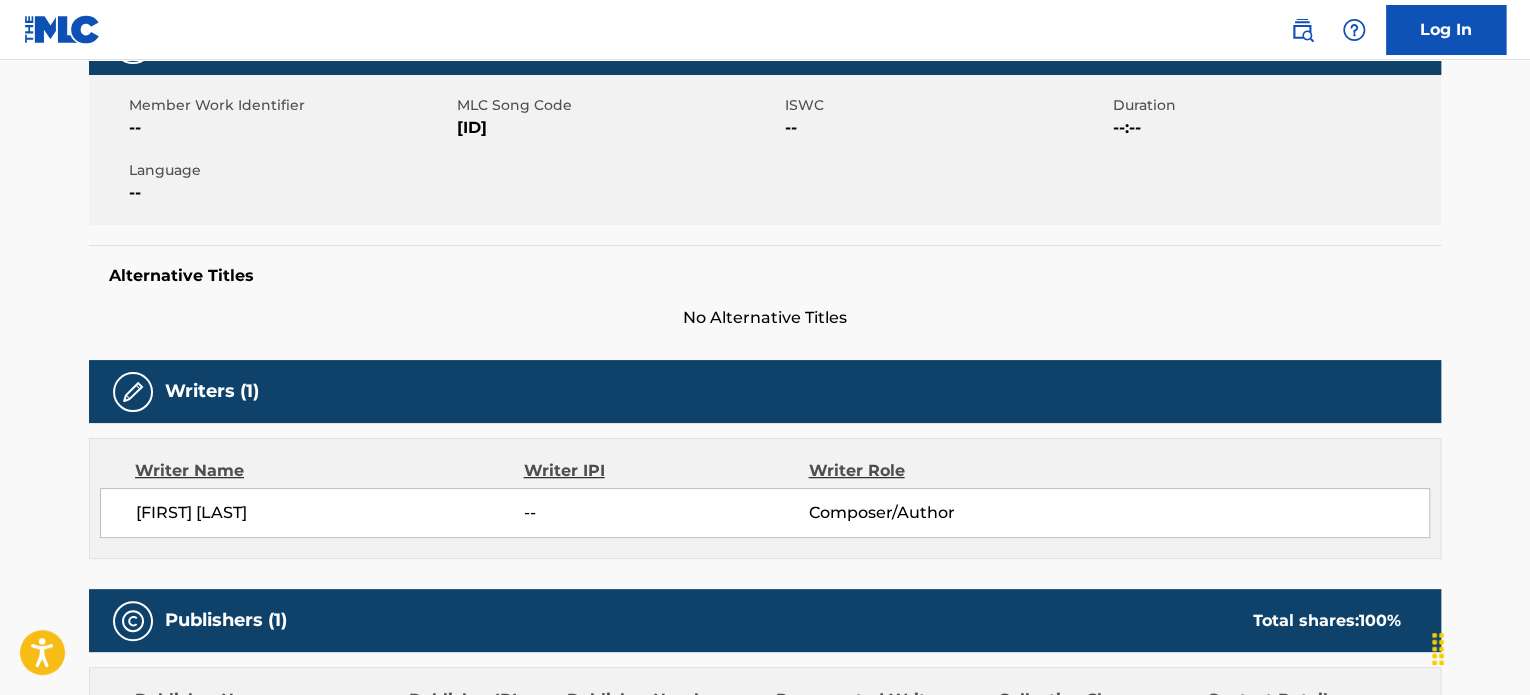 scroll, scrollTop: 206, scrollLeft: 0, axis: vertical 